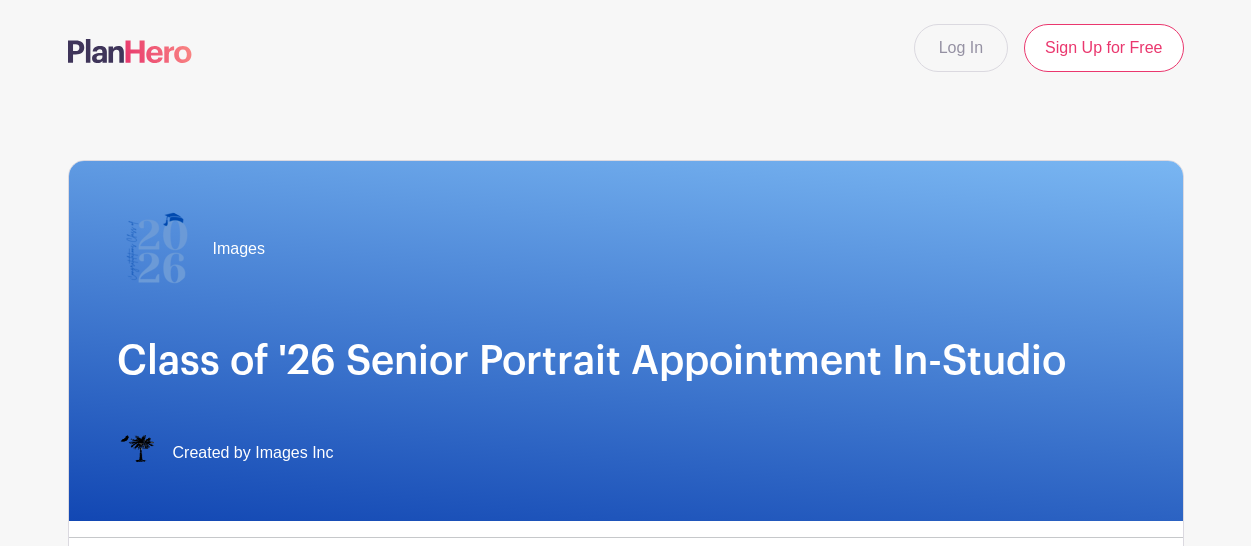 scroll, scrollTop: 0, scrollLeft: 0, axis: both 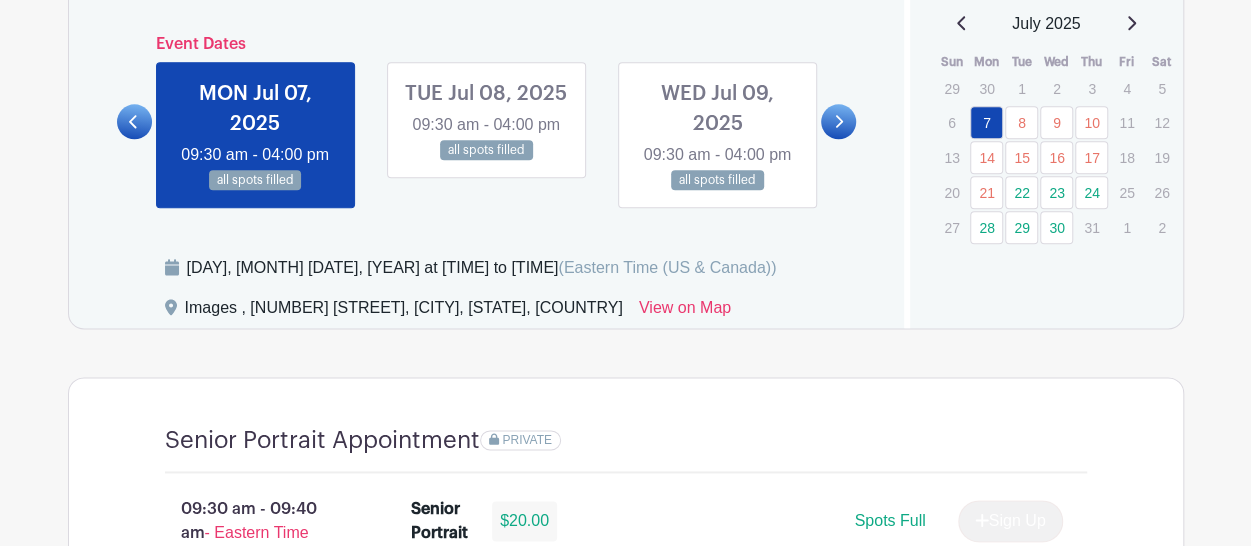 click at bounding box center [838, 121] 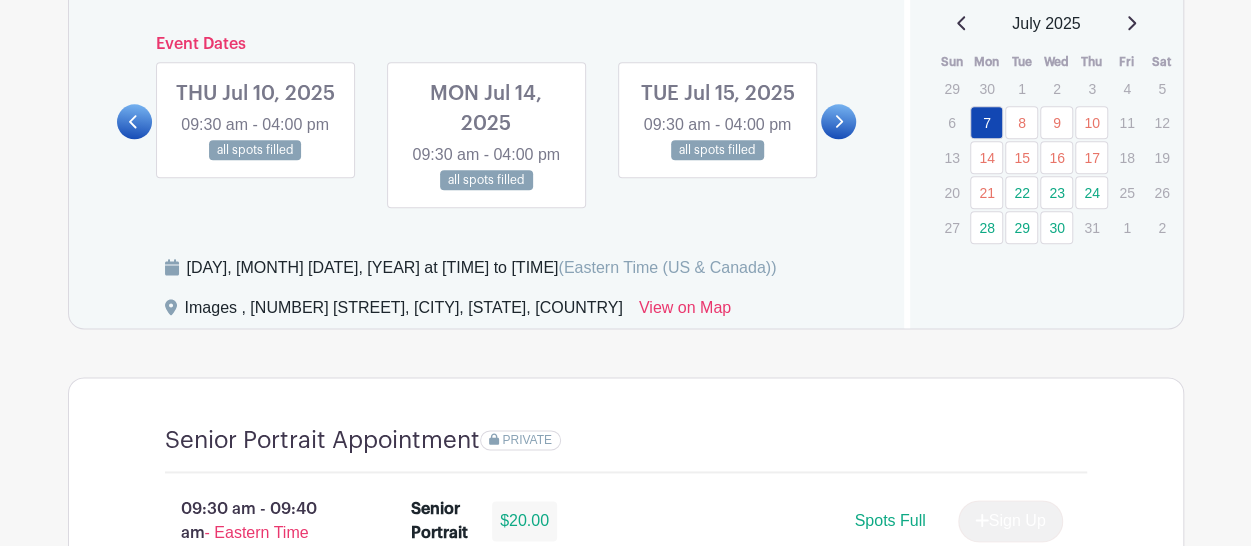 click at bounding box center (838, 121) 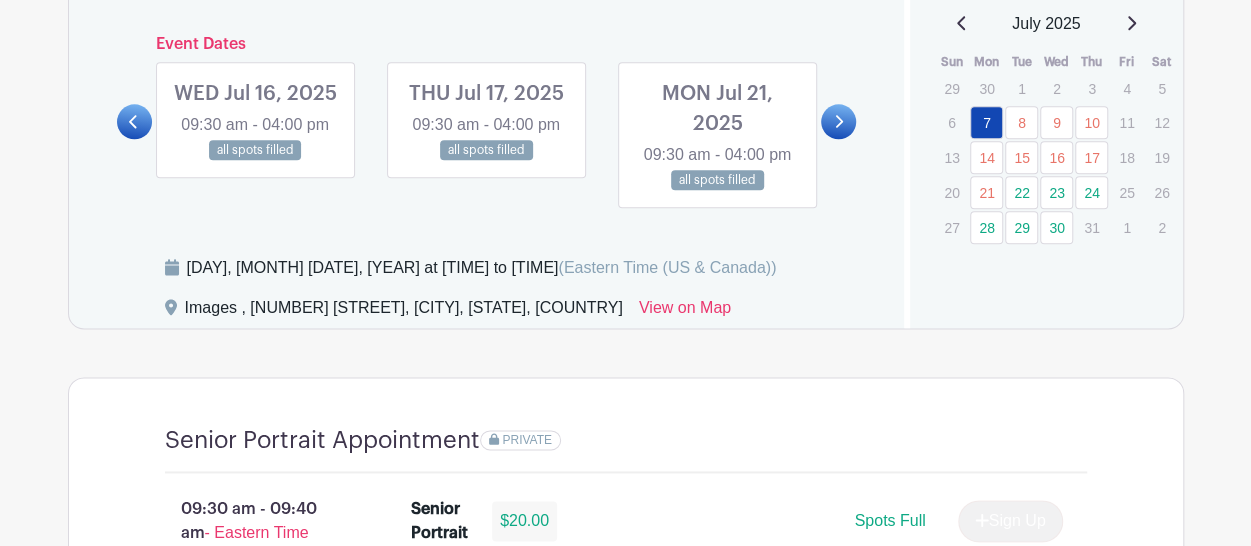click at bounding box center [838, 121] 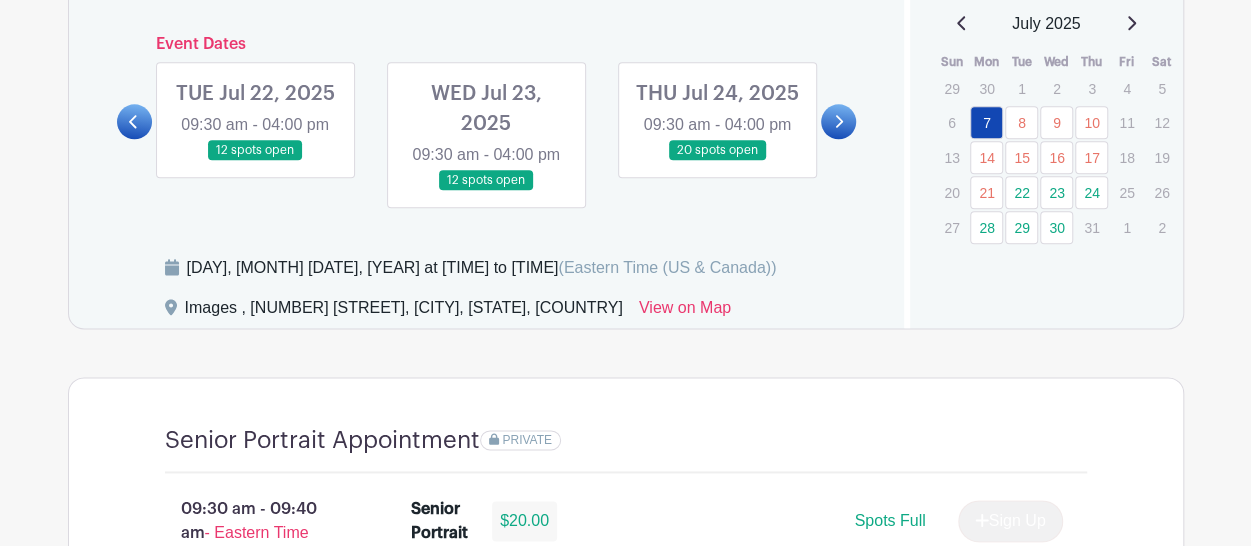 click at bounding box center (486, 191) 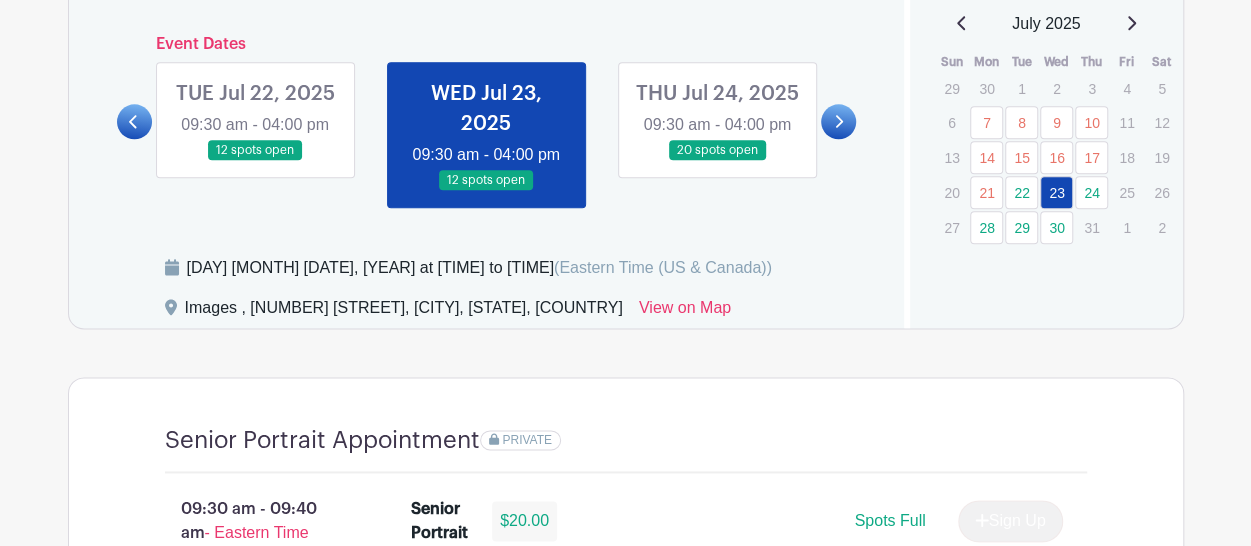 click at bounding box center [486, 191] 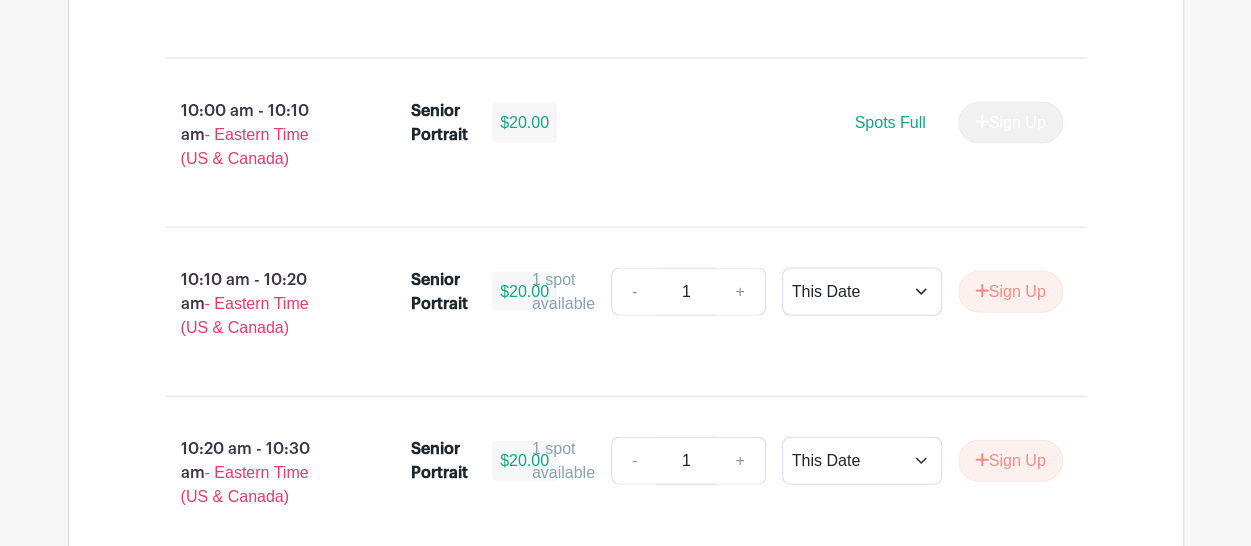 scroll, scrollTop: 2055, scrollLeft: 0, axis: vertical 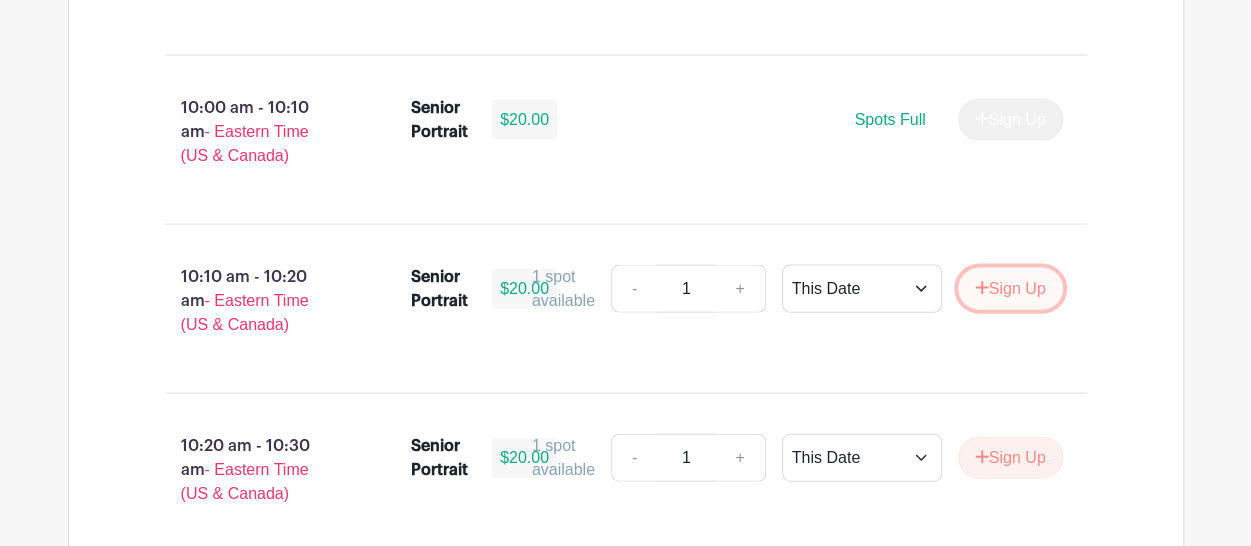 click on "Sign Up" at bounding box center (1010, 289) 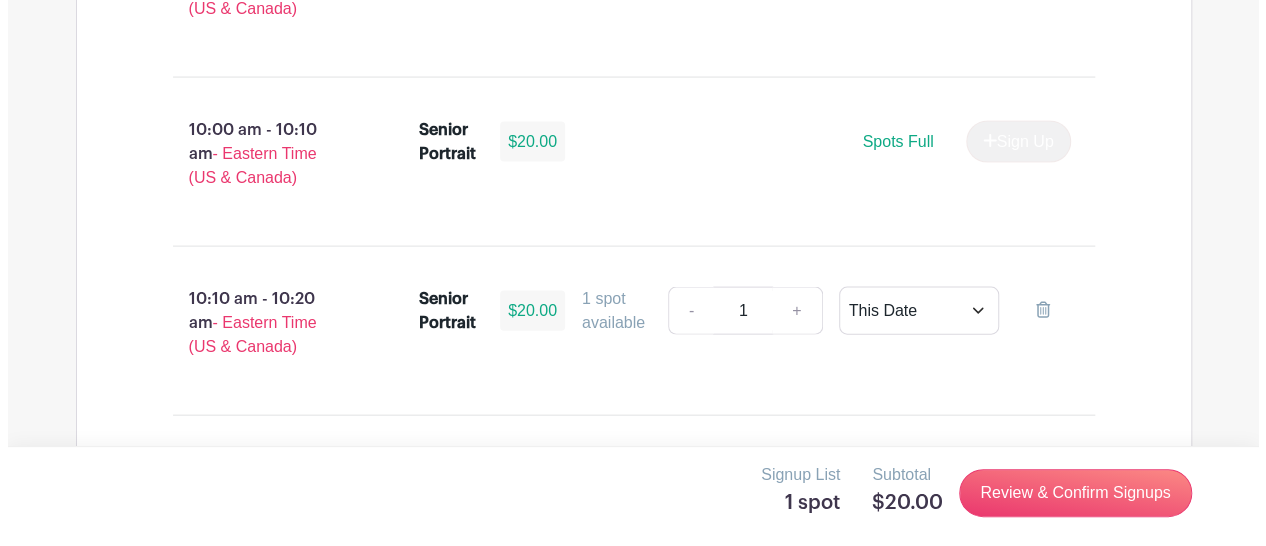 scroll, scrollTop: 2035, scrollLeft: 0, axis: vertical 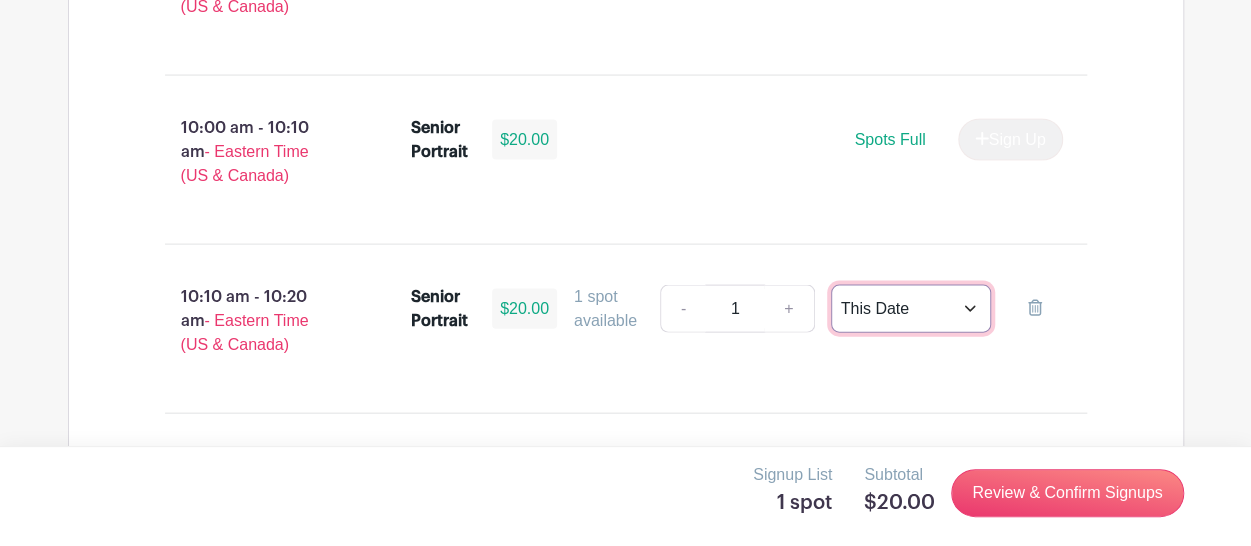 click on "This Date
Select Dates" at bounding box center (911, 309) 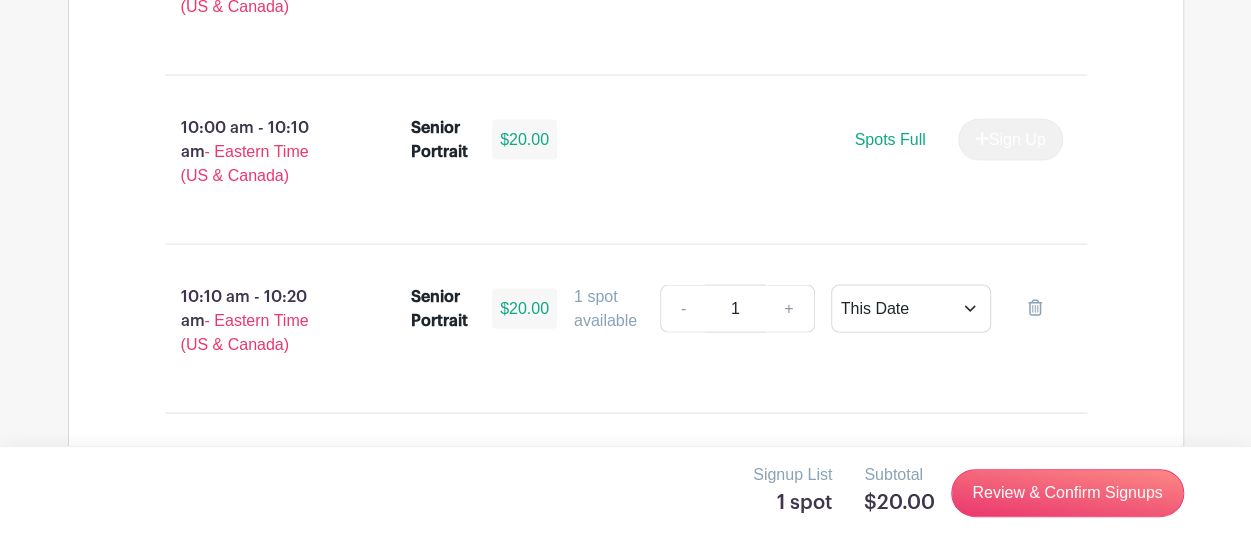click on "1" at bounding box center [735, 309] 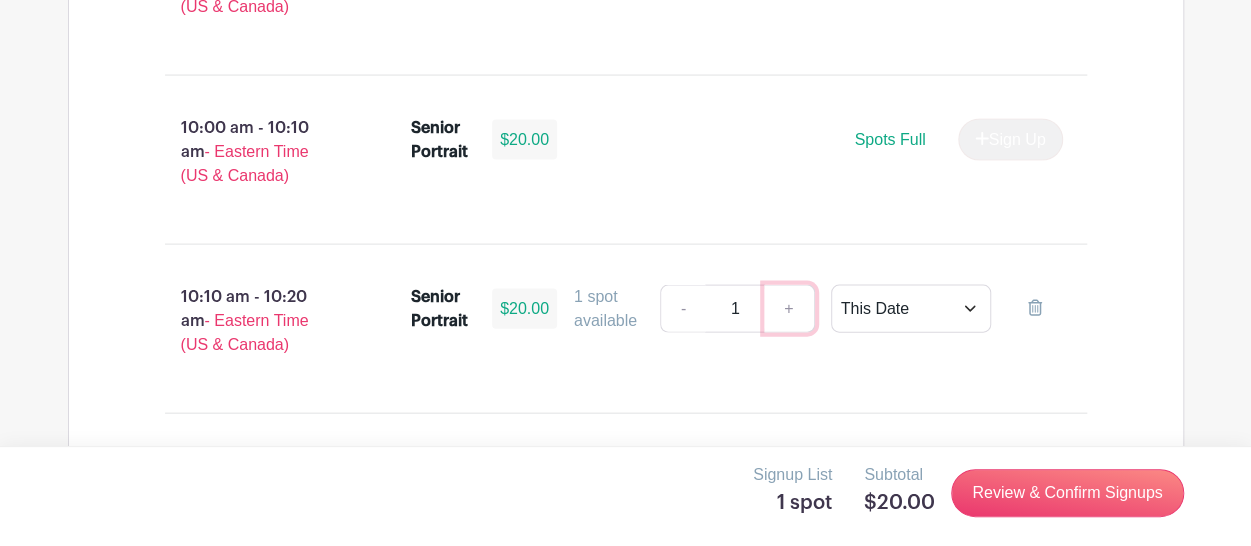 click on "+" at bounding box center [789, 309] 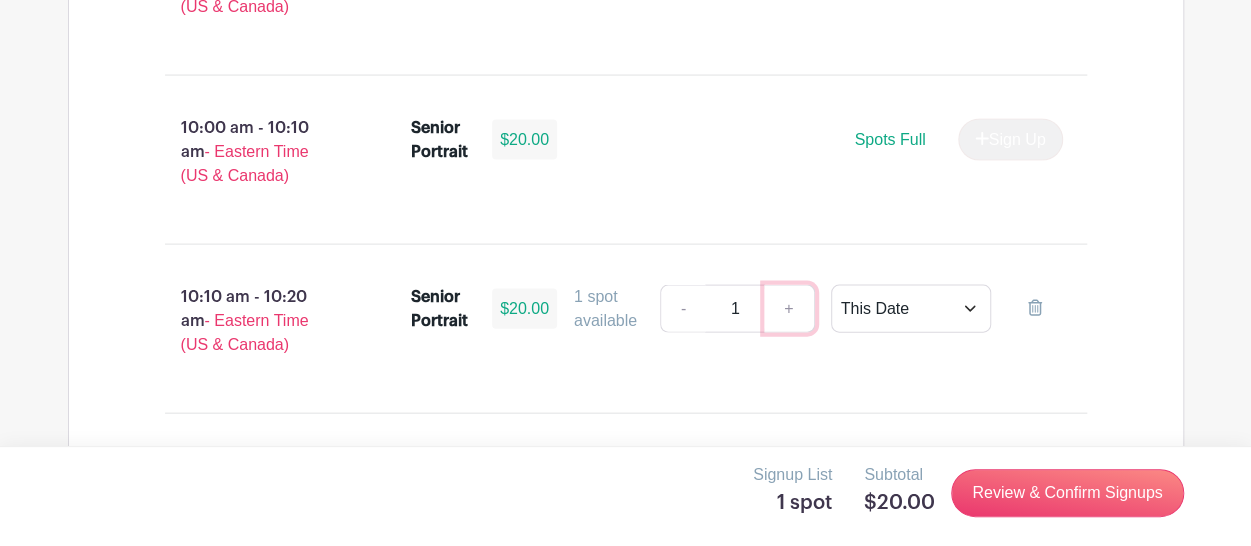 click on "+" at bounding box center (789, 309) 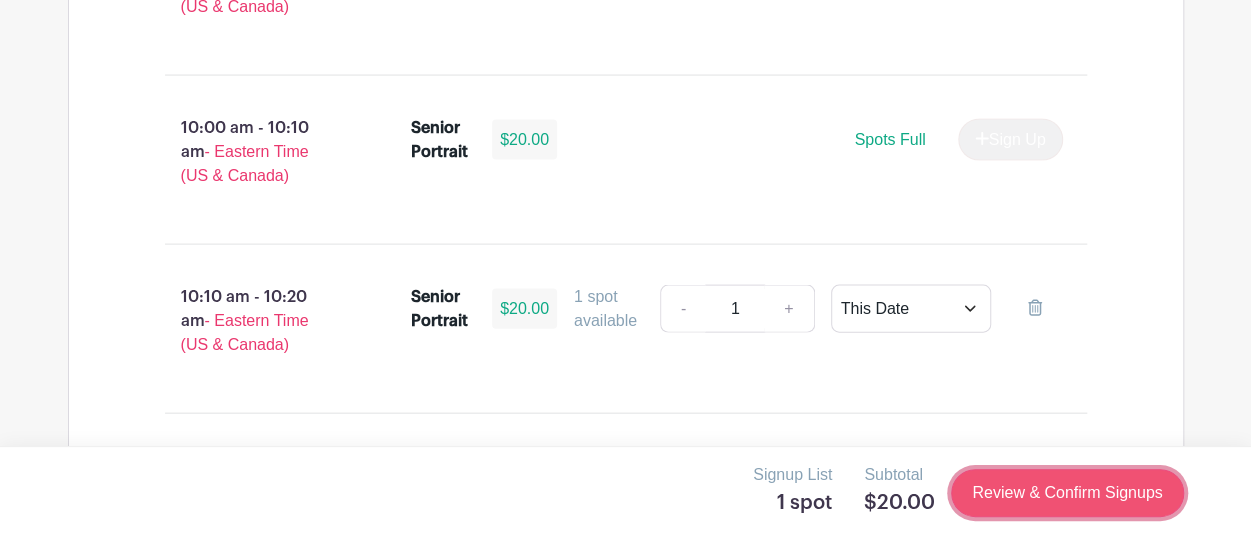 click on "Review & Confirm Signups" at bounding box center [1067, 493] 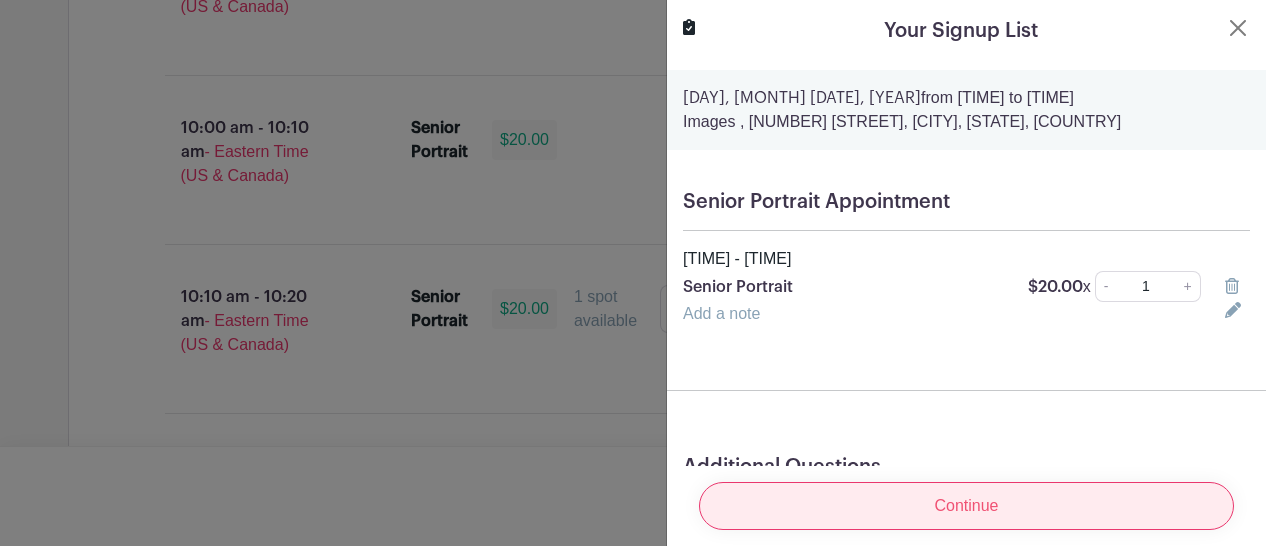 click on "Continue" at bounding box center (966, 506) 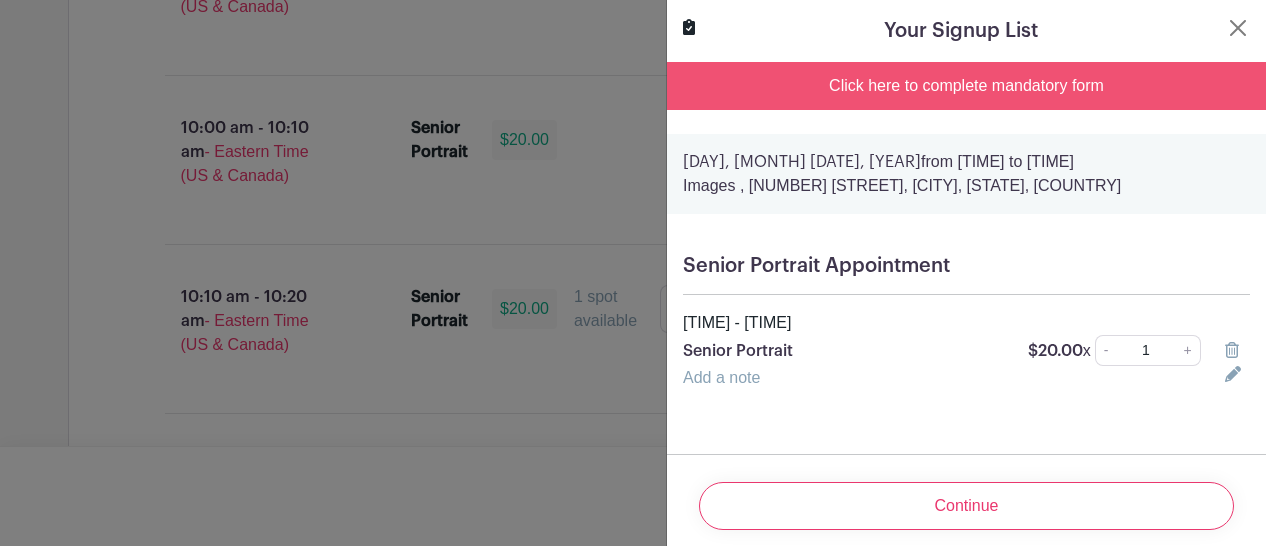 click on "Click here to complete mandatory form" at bounding box center [966, 86] 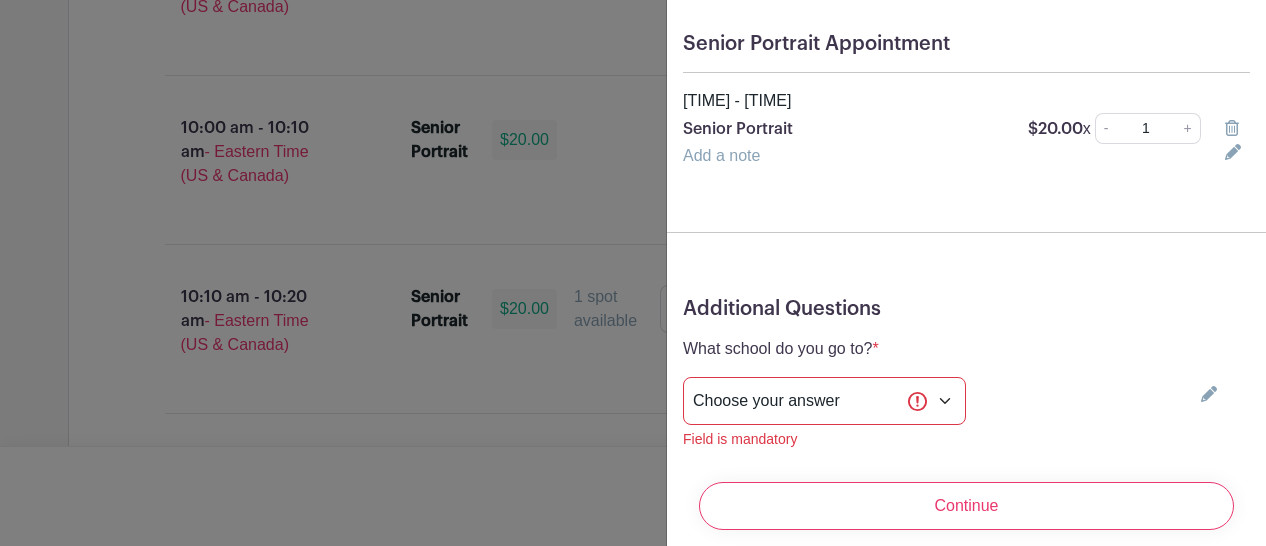 scroll, scrollTop: 284, scrollLeft: 0, axis: vertical 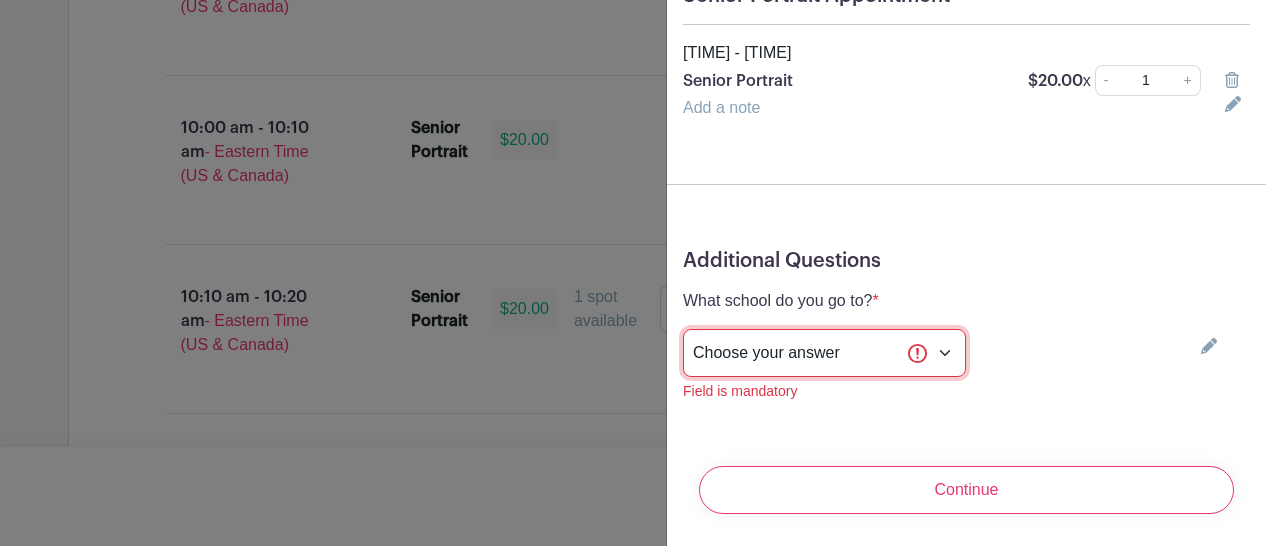 click on "Choose your answer
Boiling Springs High
Broome High
Byrnes High
Chesnee High
Clinton High
Crescent High
Eastside High
Greer Middle College
Greenville High
Greenville Tech Charter High
Greenwood High
Hammond High
Hillcrest High
[INSTITUTION]
Mauldin High
Ninety Six High
Palmetto High
Riverside High
Spartanburg Day School
Travelers Rest High
Wren High
Other" at bounding box center (824, 353) 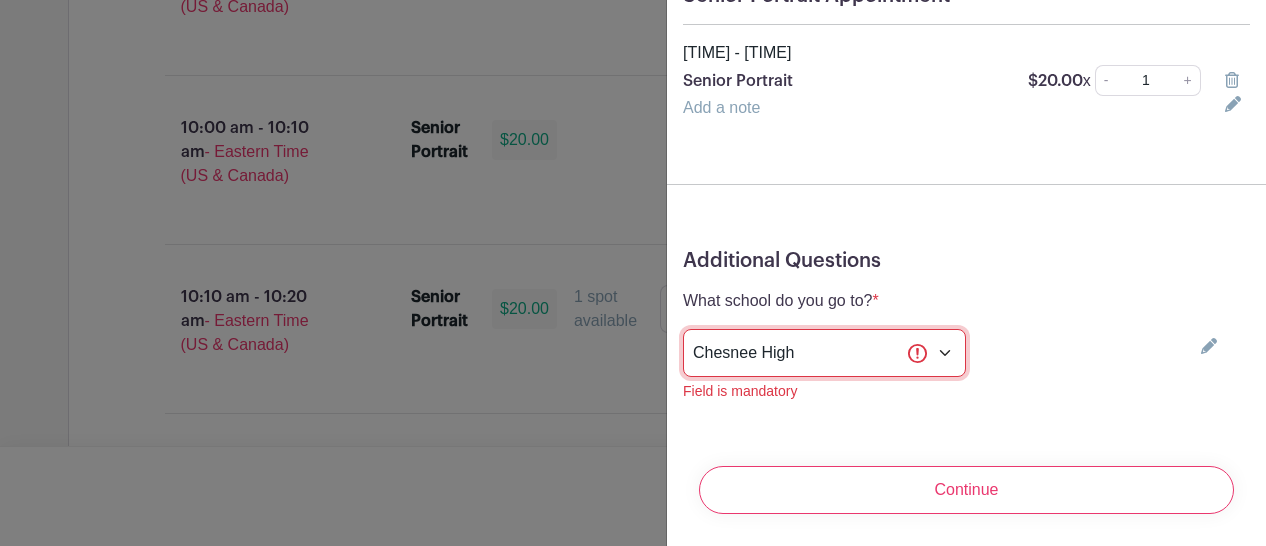 click on "Choose your answer
Boiling Springs High
Broome High
Byrnes High
Chesnee High
Clinton High
Crescent High
Eastside High
Greer Middle College
Greenville High
Greenville Tech Charter High
Greenwood High
Hammond High
Hillcrest High
[INSTITUTION]
Mauldin High
Ninety Six High
Palmetto High
Riverside High
Spartanburg Day School
Travelers Rest High
Wren High
Other" at bounding box center [824, 353] 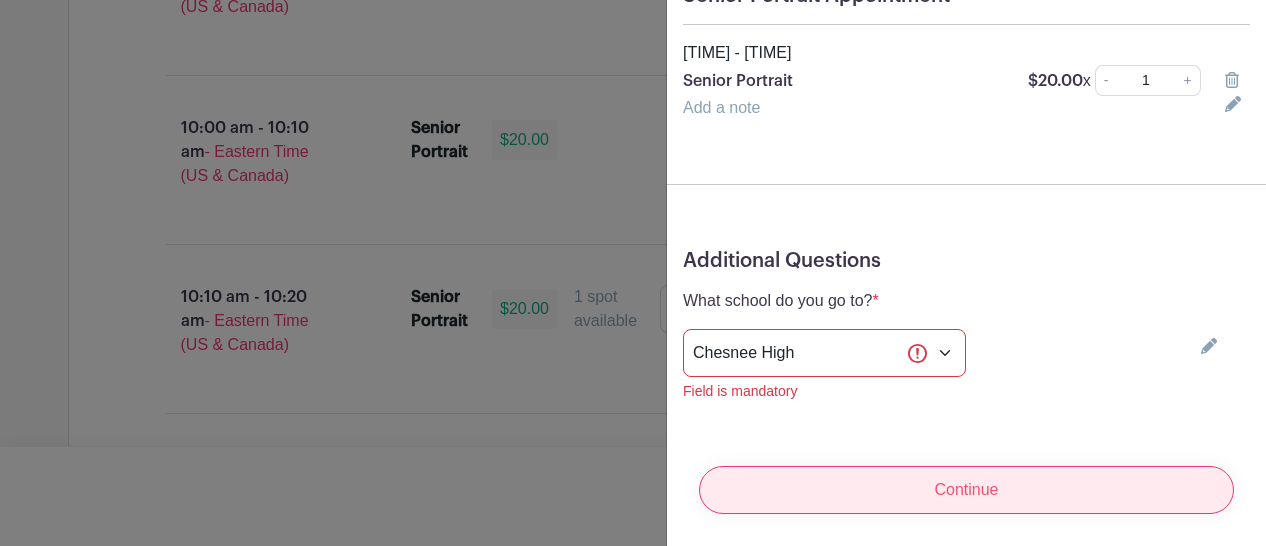 click on "Continue" at bounding box center (966, 490) 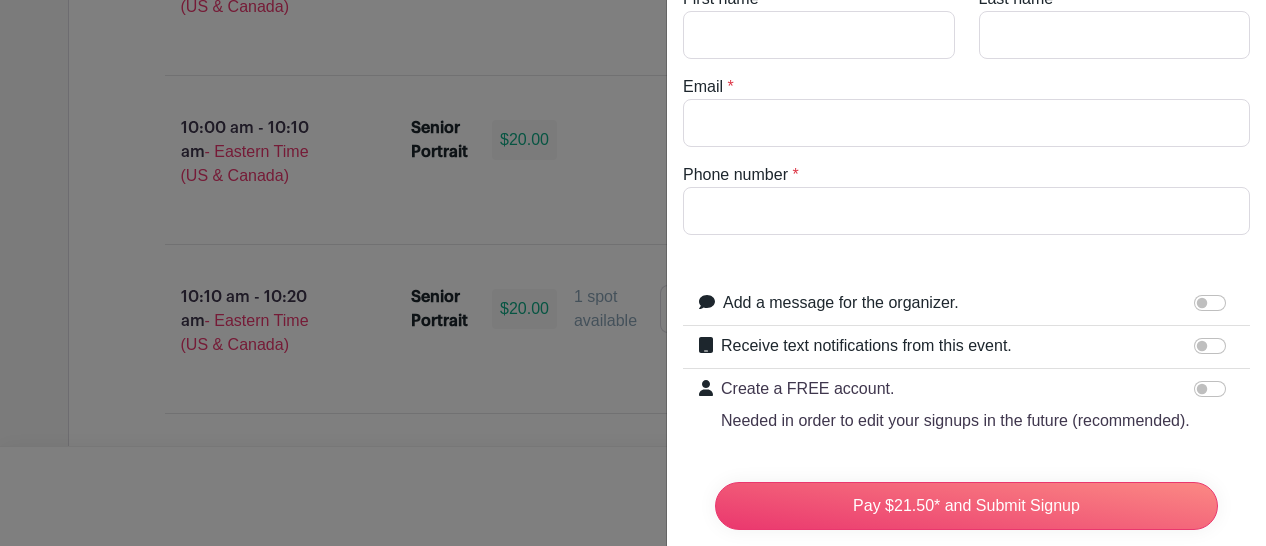 scroll, scrollTop: 0, scrollLeft: 0, axis: both 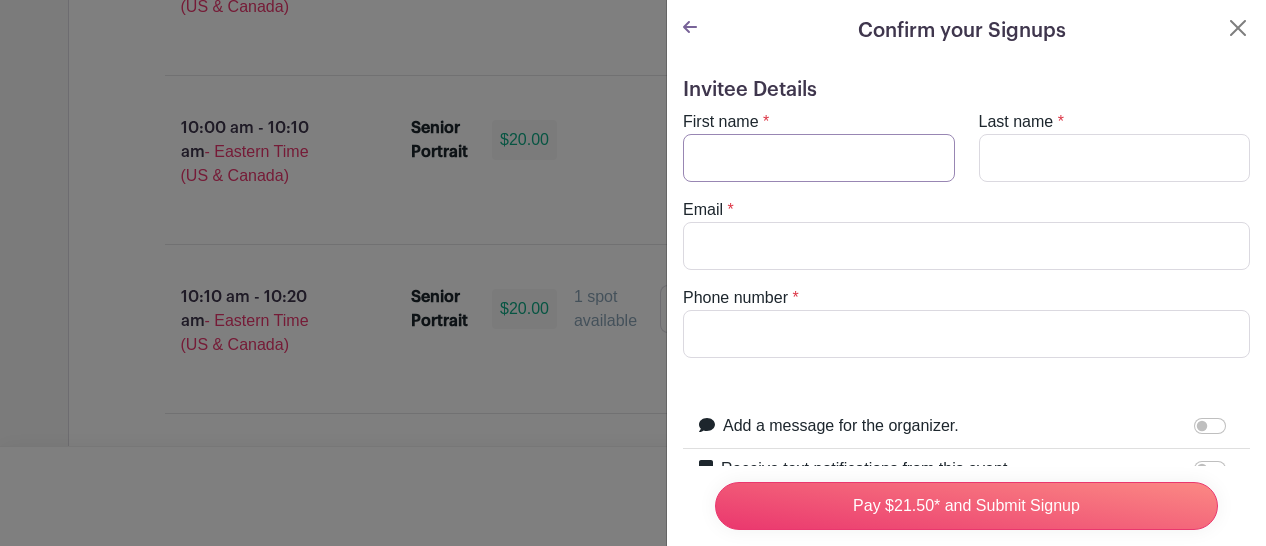 click on "First name" at bounding box center (819, 158) 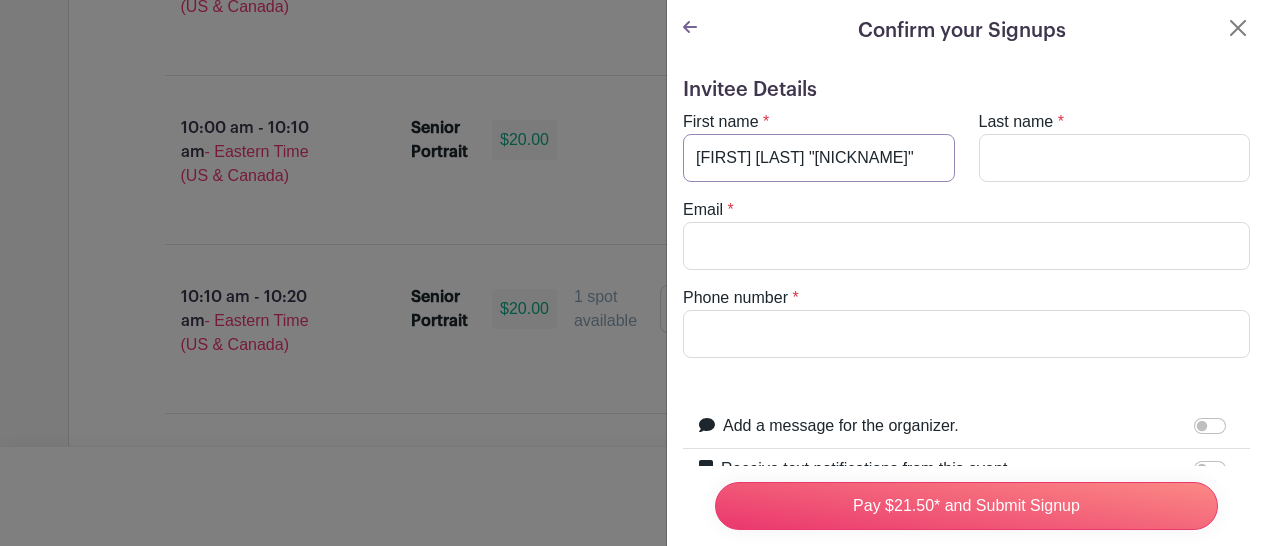 type on "[FIRST] [LAST] "[NICKNAME]"" 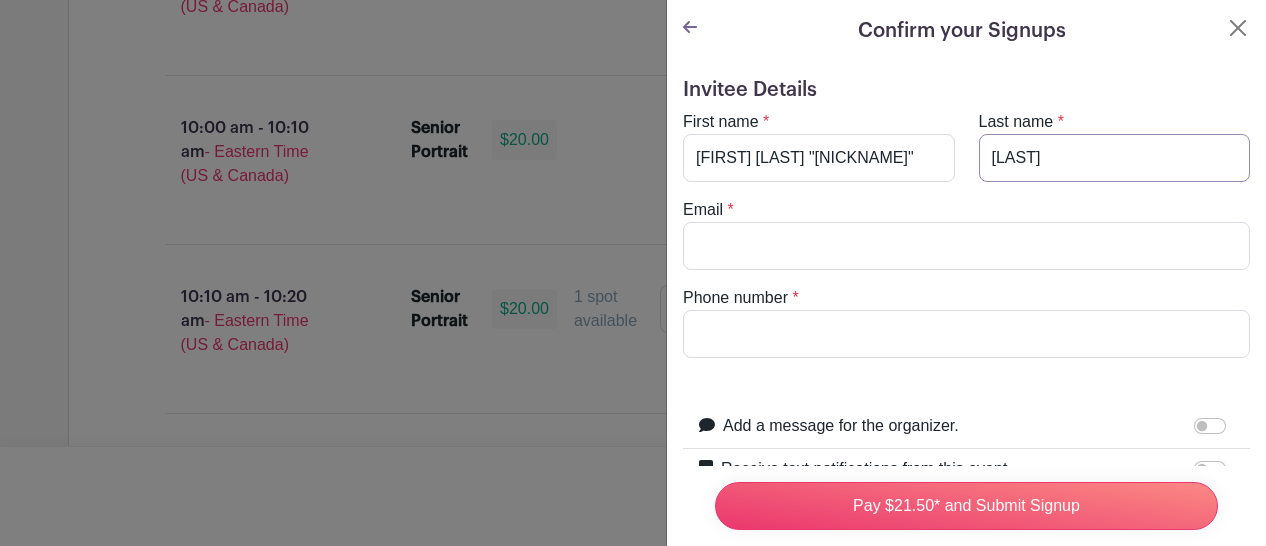 type on "[LAST]" 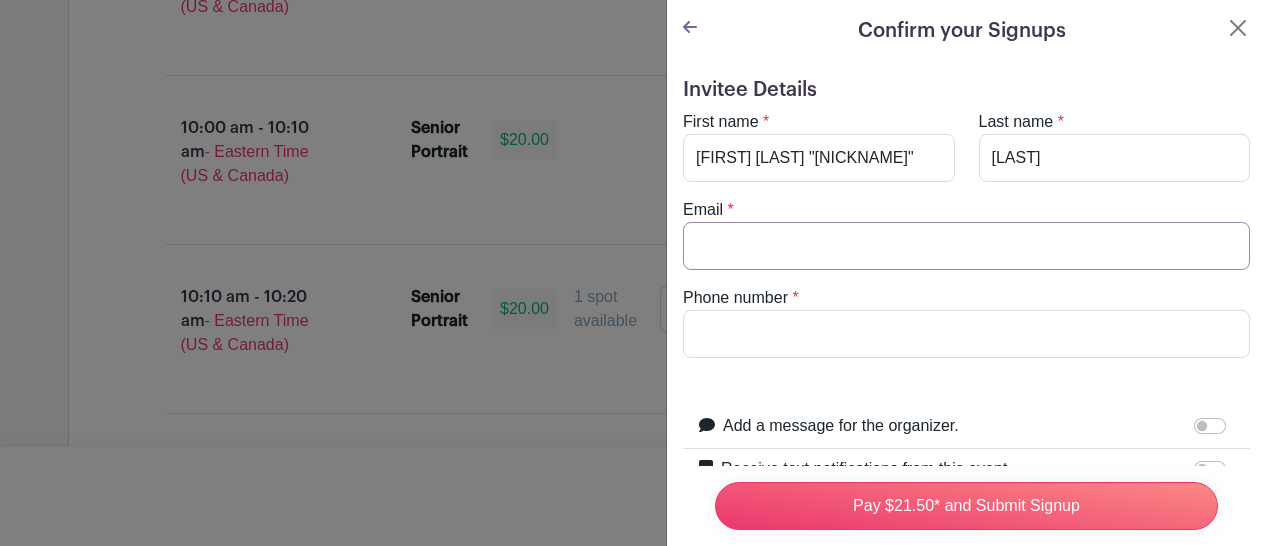 click on "Email" at bounding box center [966, 246] 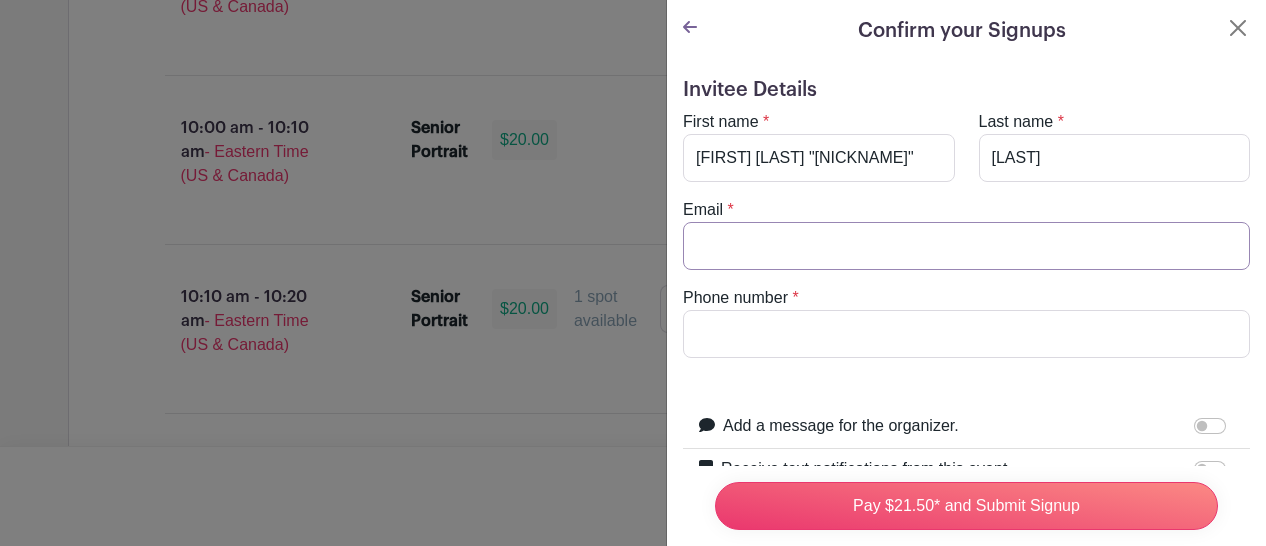type on "[EMAIL]" 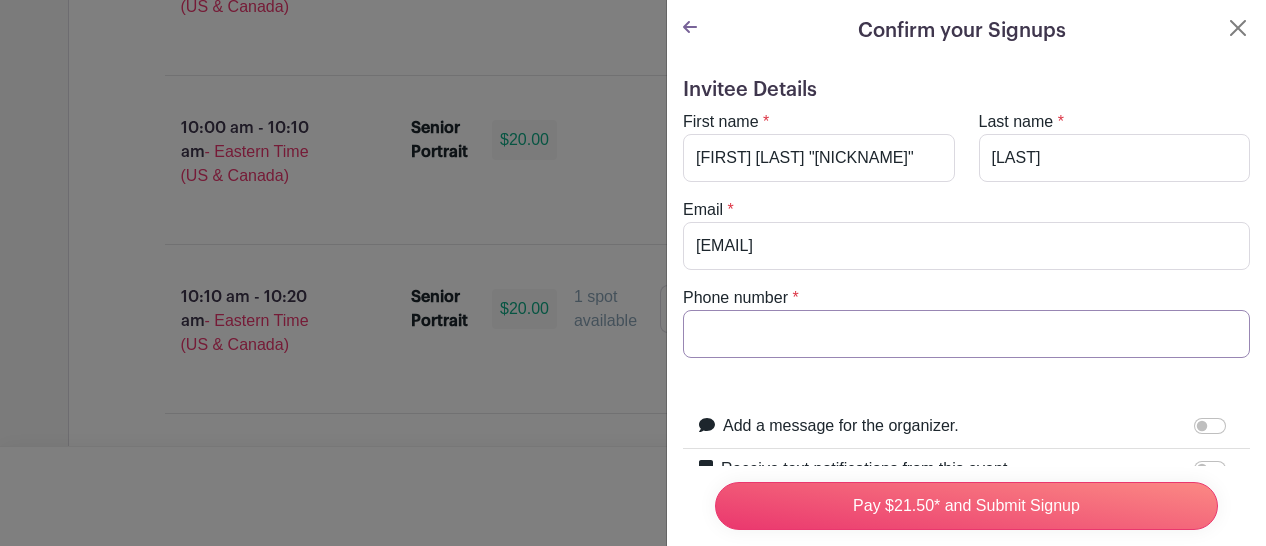 click on "Phone number" at bounding box center [966, 334] 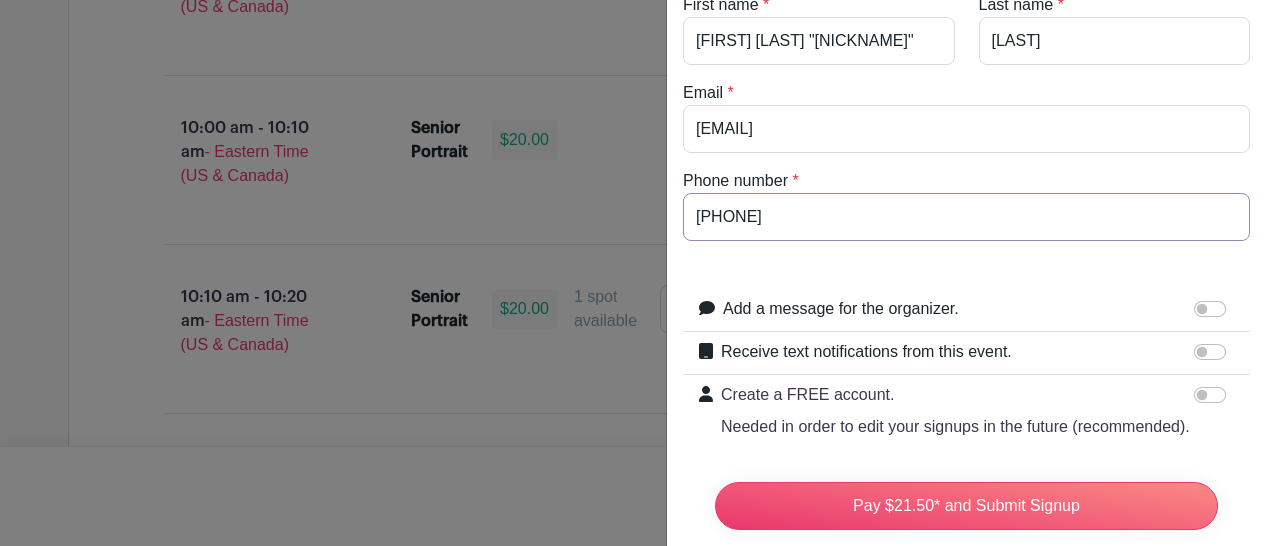 scroll, scrollTop: 127, scrollLeft: 0, axis: vertical 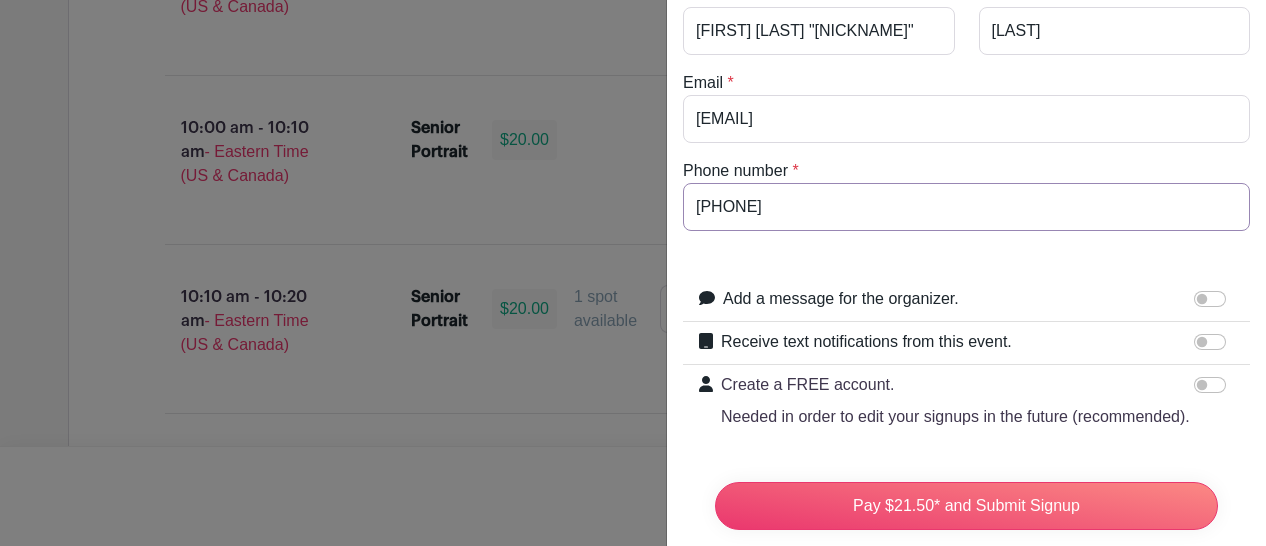 type on "[PHONE]" 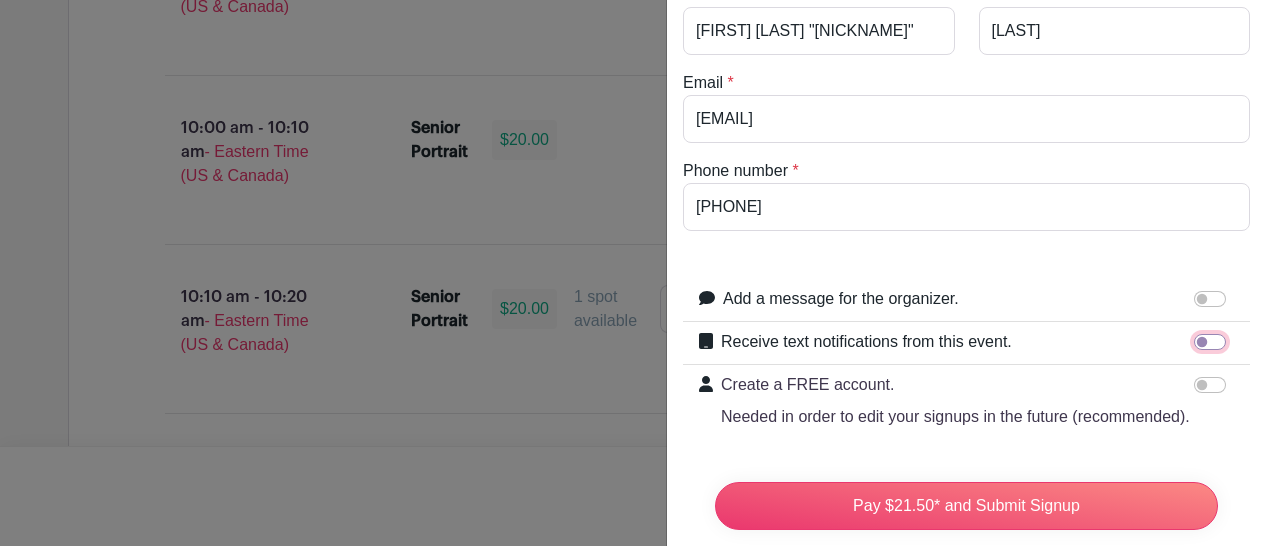 click on "Receive text notifications from this event." at bounding box center [1210, 342] 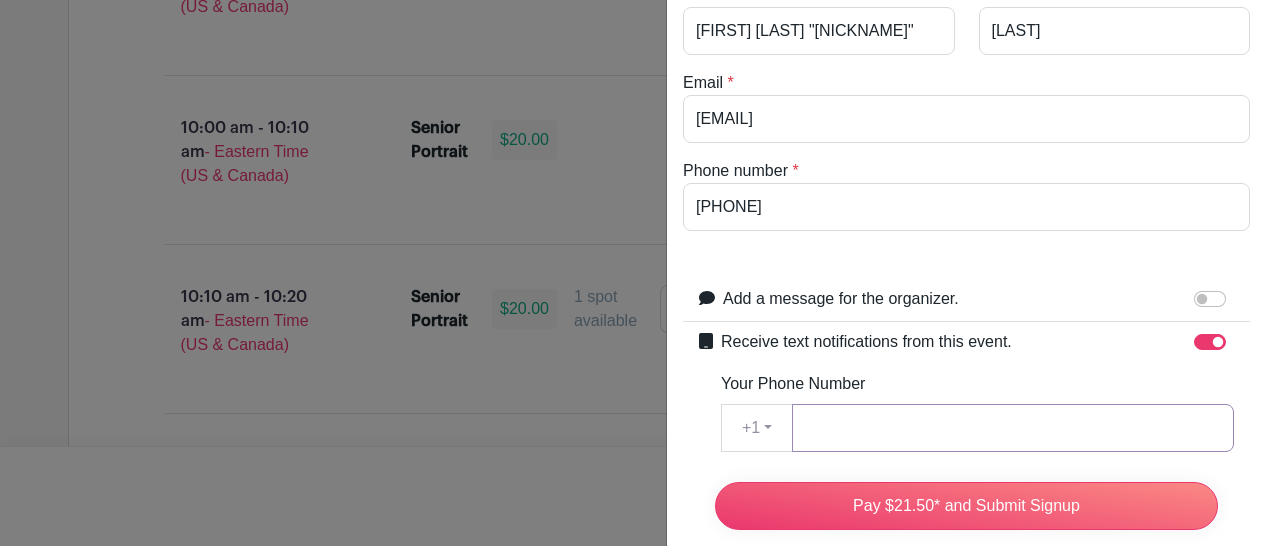 click on "Your Phone Number" at bounding box center (1013, 428) 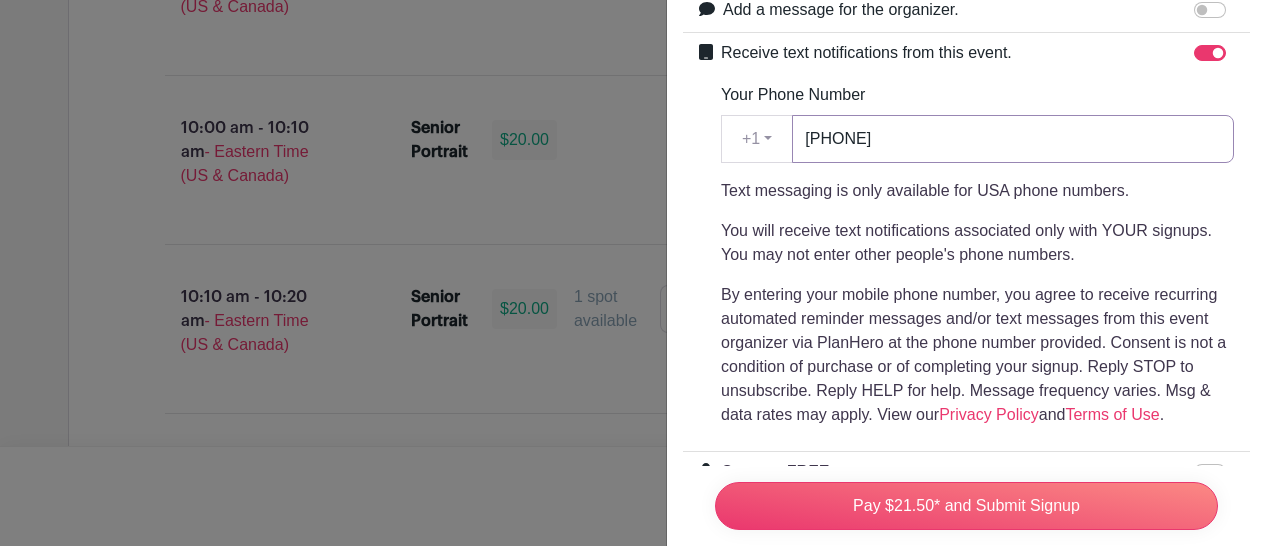 scroll, scrollTop: 720, scrollLeft: 0, axis: vertical 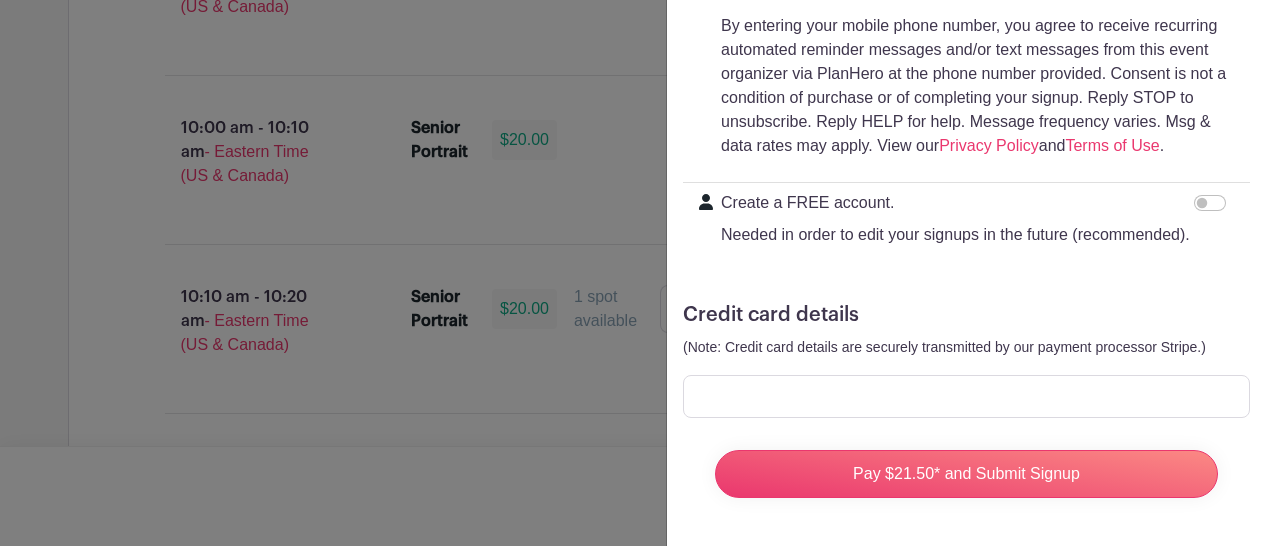 type on "[PHONE]" 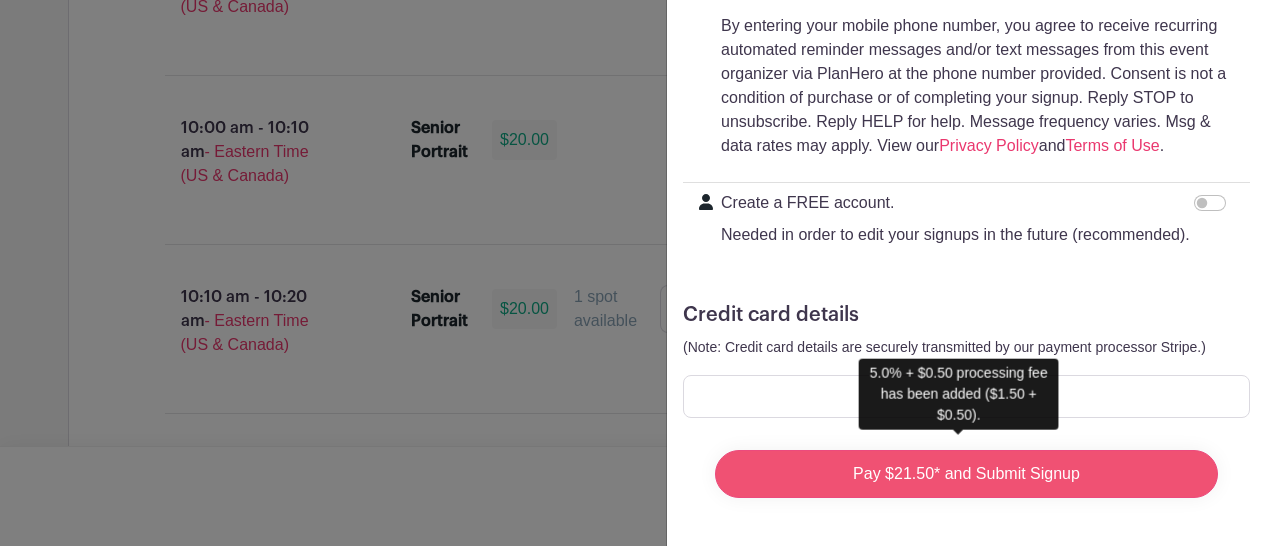 click on "Pay $21.50* and Submit Signup" at bounding box center (966, 474) 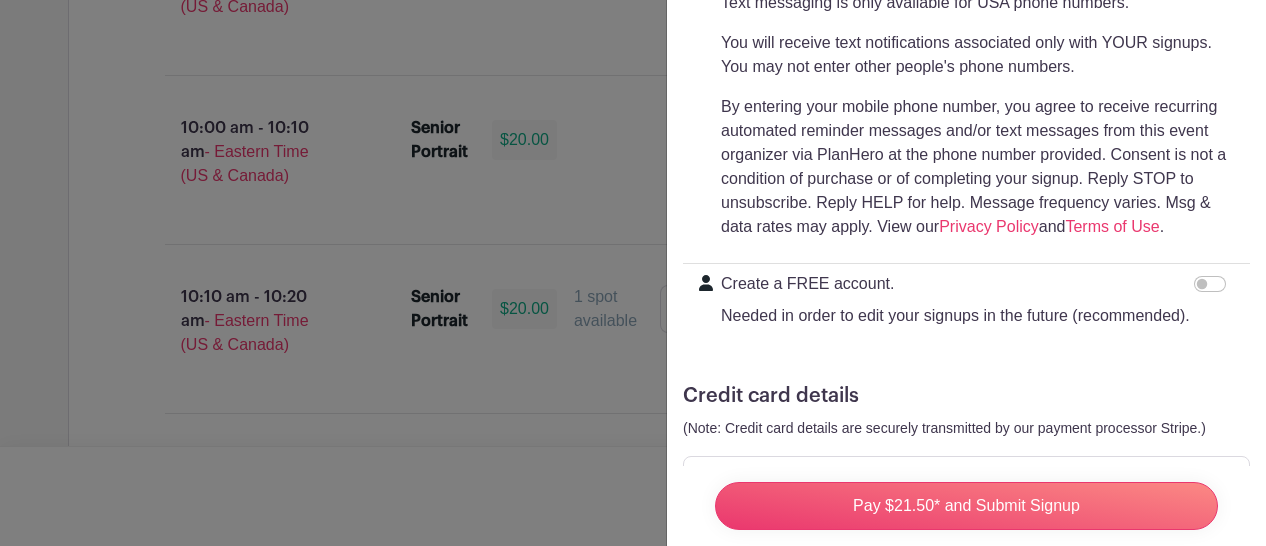 scroll, scrollTop: 720, scrollLeft: 0, axis: vertical 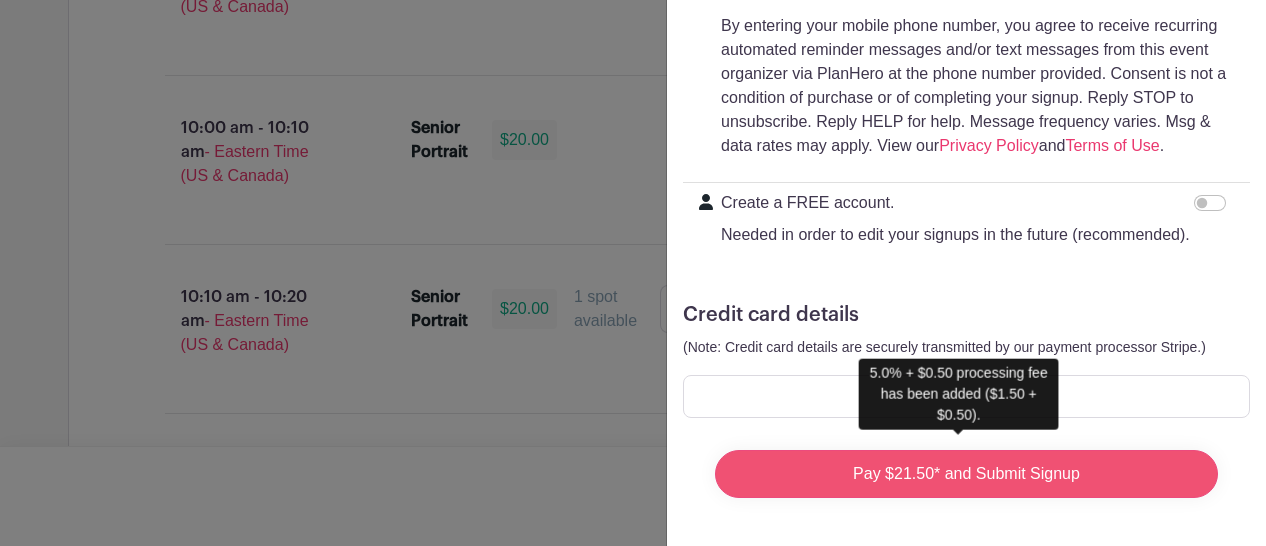 click on "Pay $21.50* and Submit Signup" at bounding box center (966, 474) 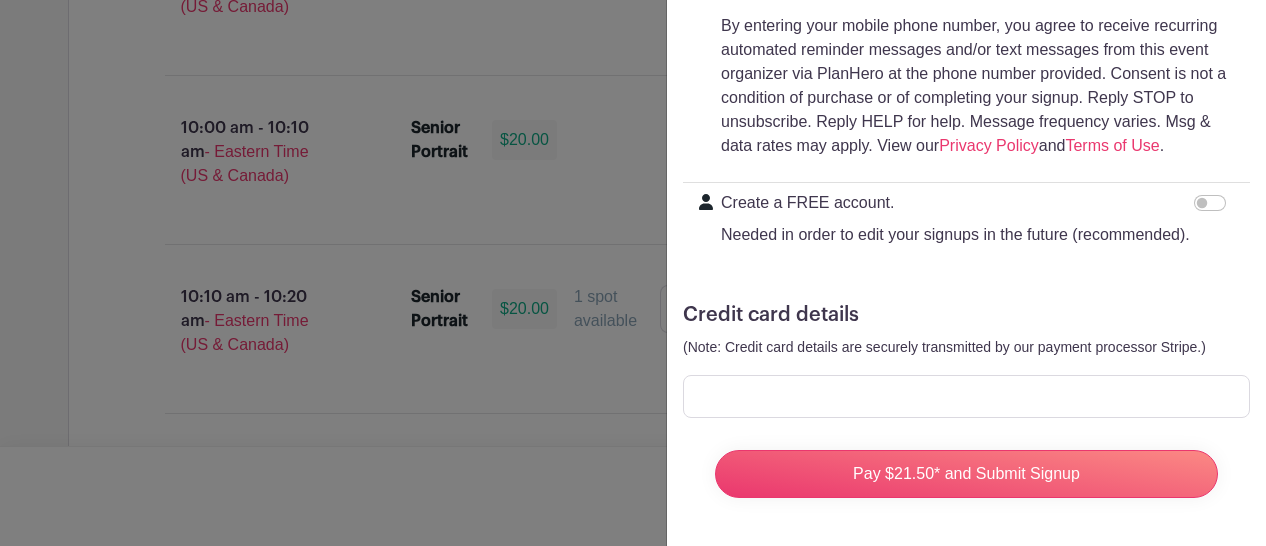 scroll, scrollTop: 720, scrollLeft: 0, axis: vertical 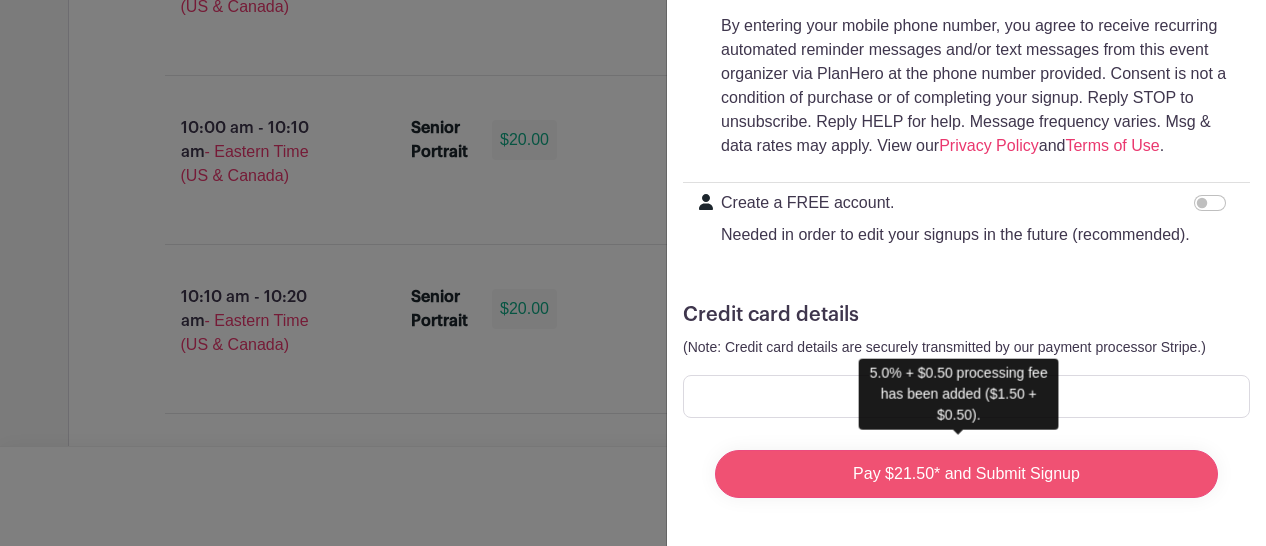 click on "Pay $21.50* and Submit Signup" at bounding box center (966, 474) 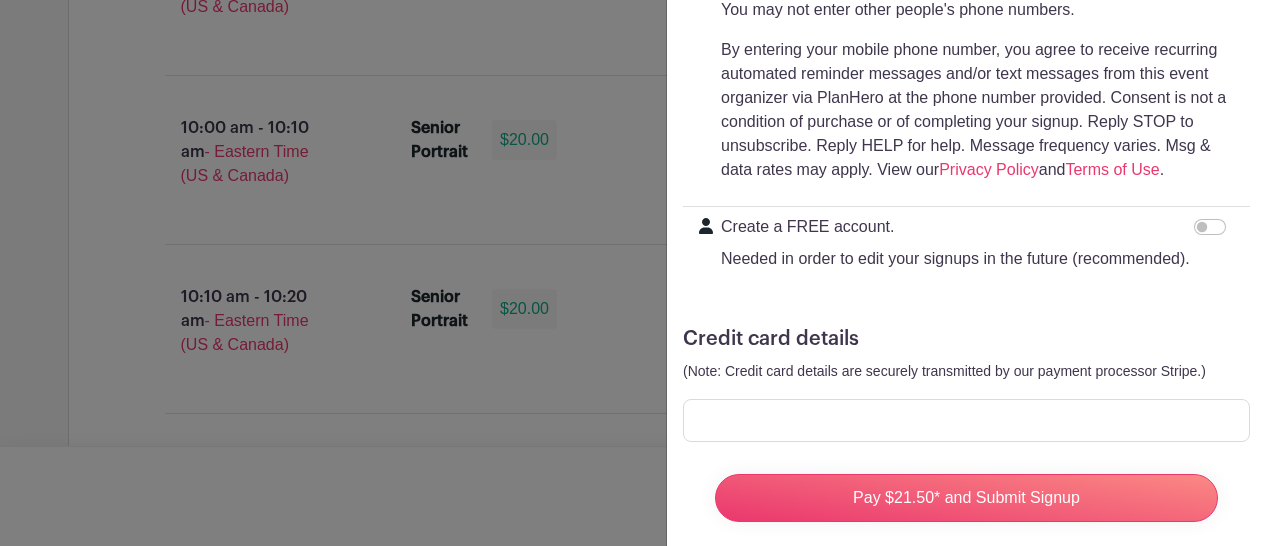 scroll, scrollTop: 662, scrollLeft: 0, axis: vertical 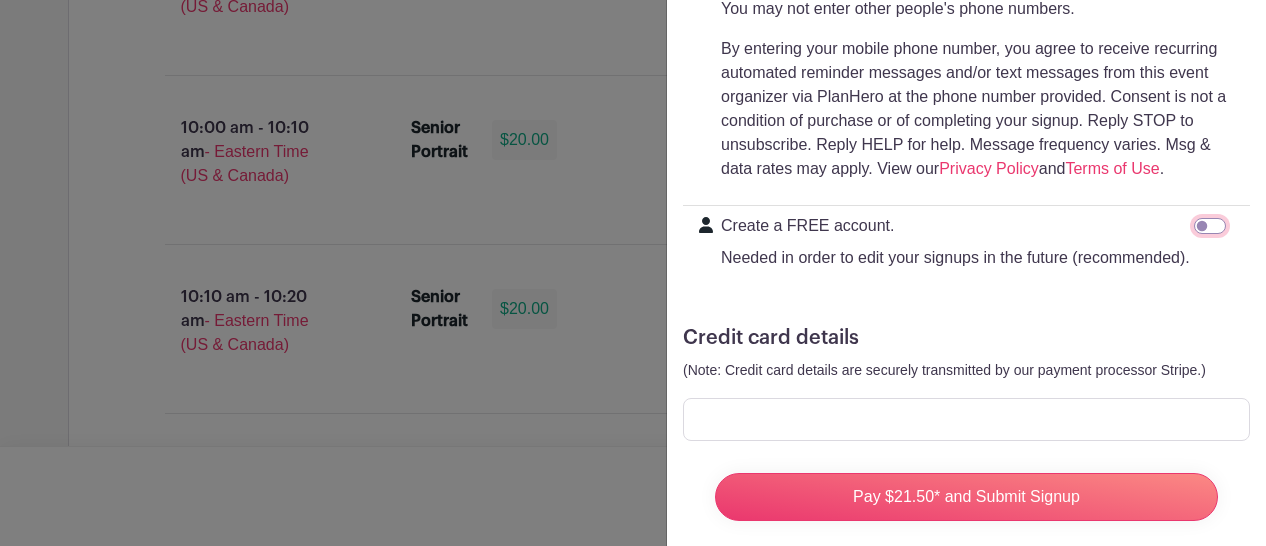 click on "Create a FREE account.
Needed in order to edit your signups in the future (recommended)." at bounding box center (1210, 226) 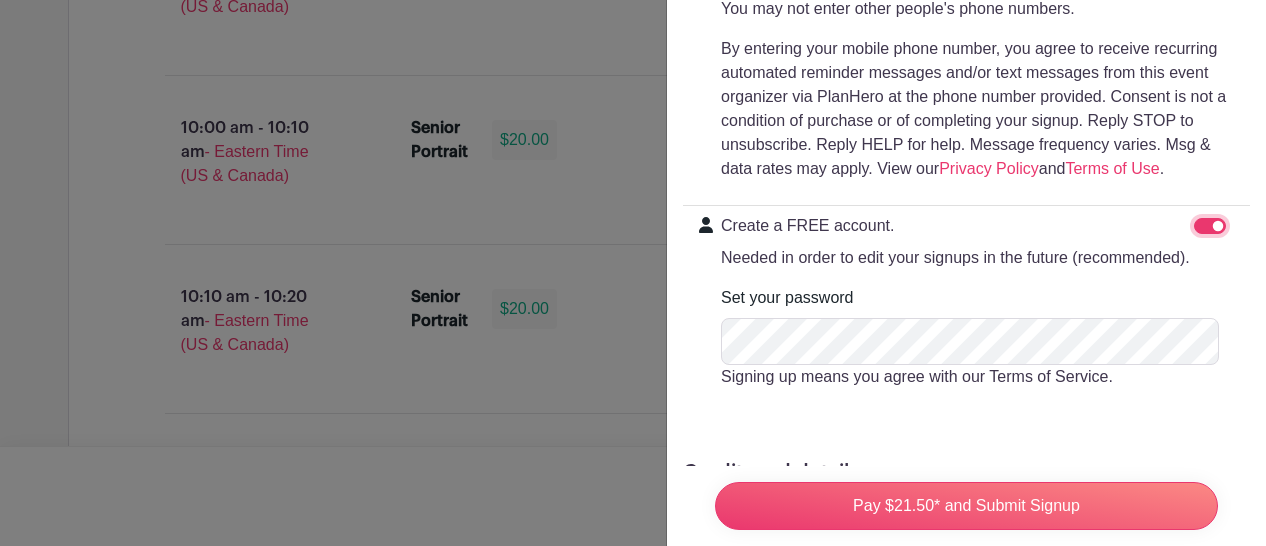 scroll, scrollTop: 855, scrollLeft: 0, axis: vertical 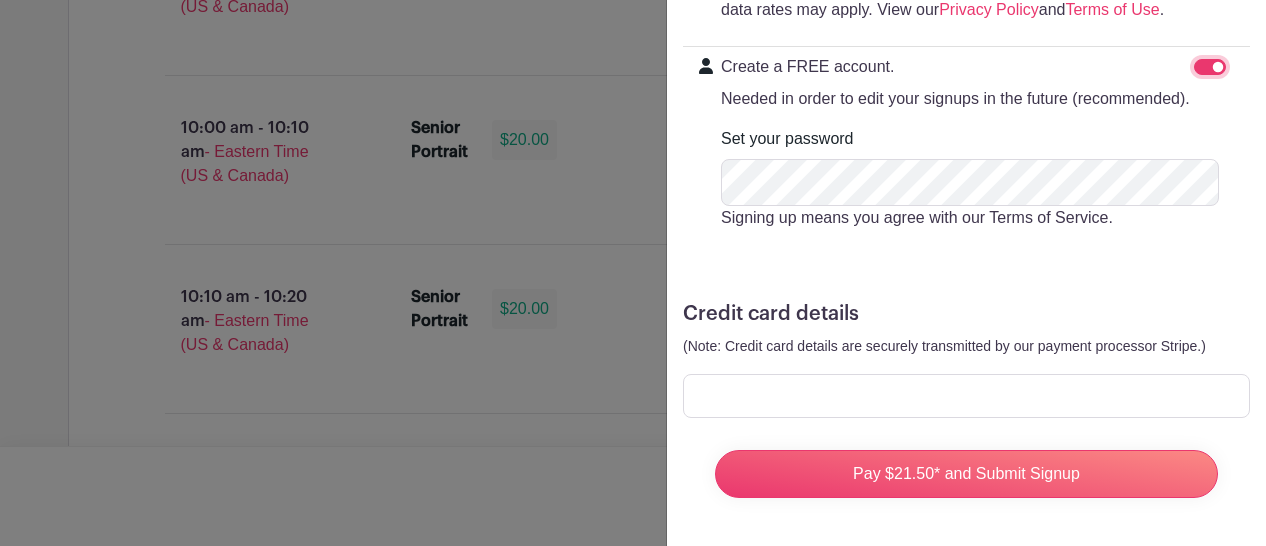 click on "Create a FREE account.
Needed in order to edit your signups in the future (recommended)." at bounding box center (1210, 67) 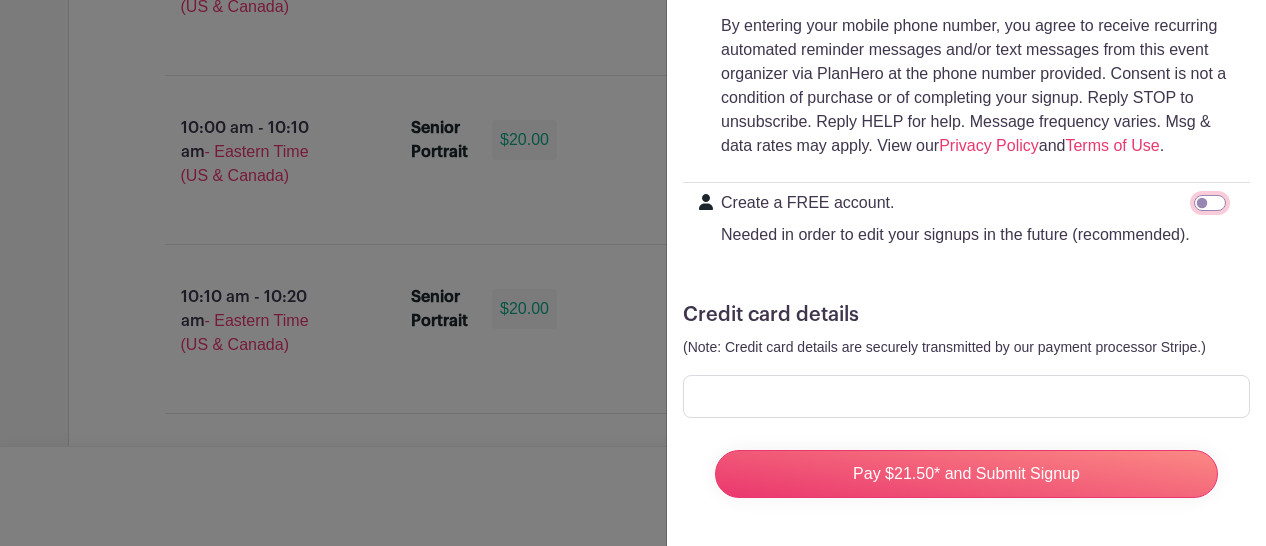 scroll, scrollTop: 0, scrollLeft: 0, axis: both 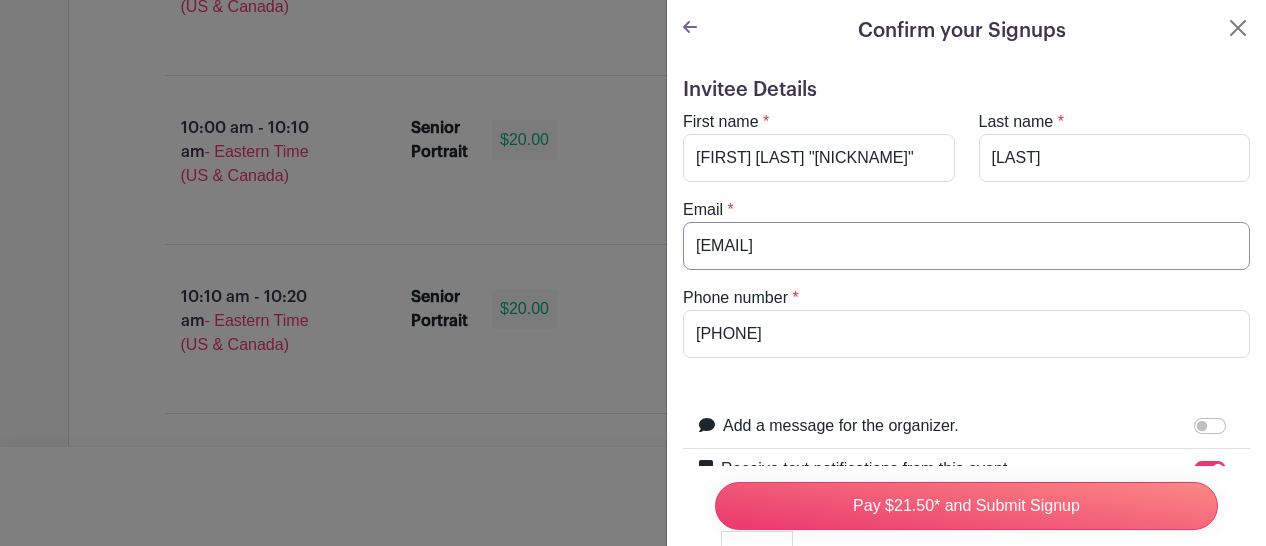click on "[EMAIL]" at bounding box center (966, 246) 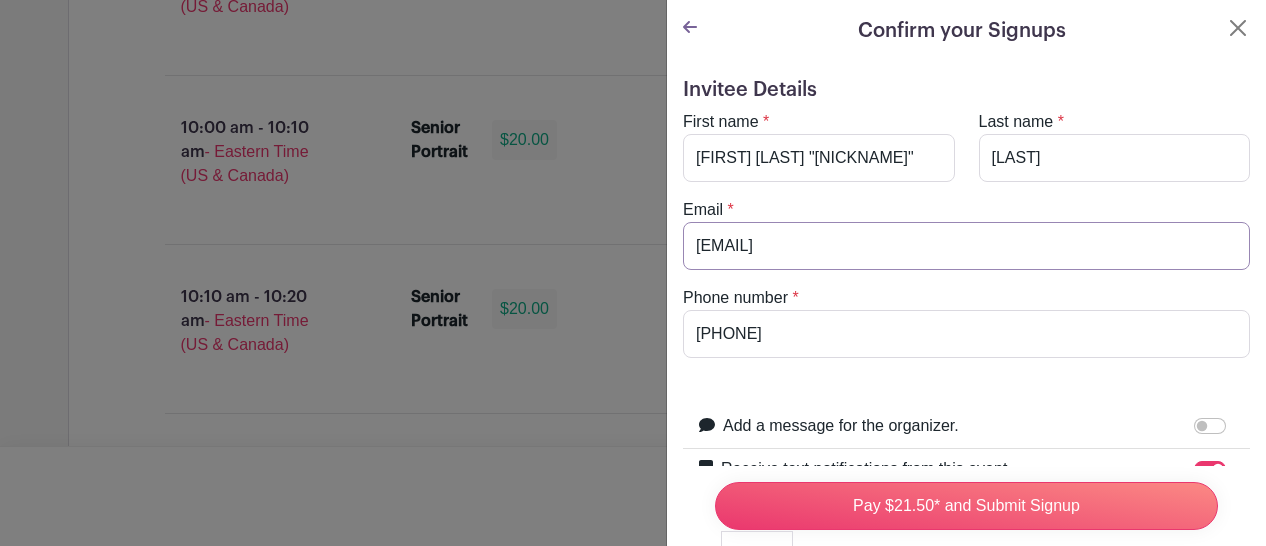 type on "[EMAIL]" 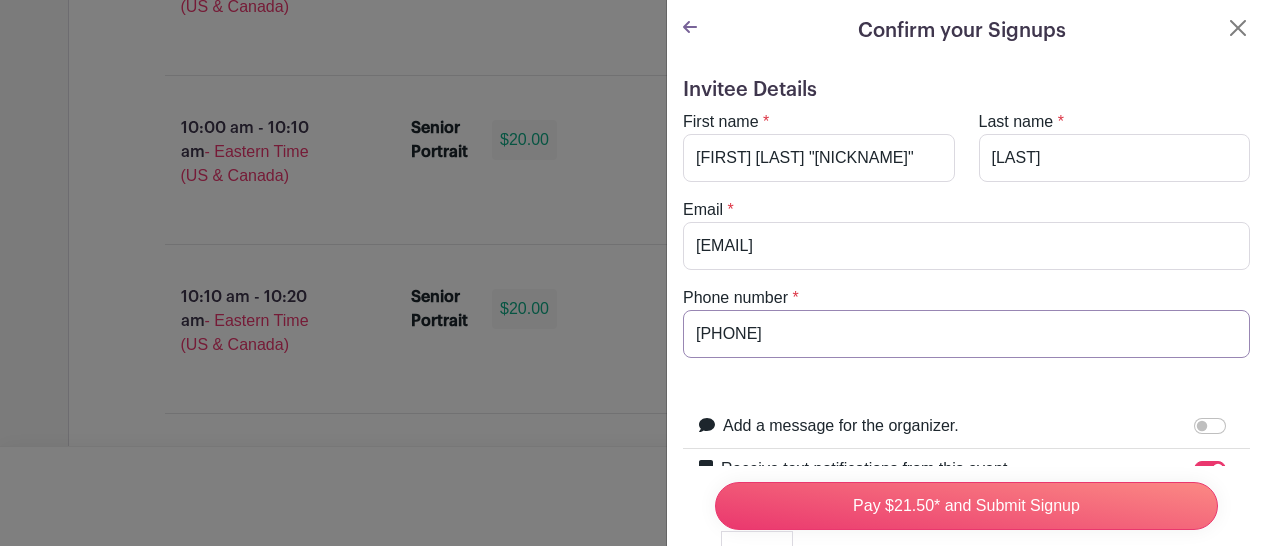 click on "[PHONE]" at bounding box center (966, 334) 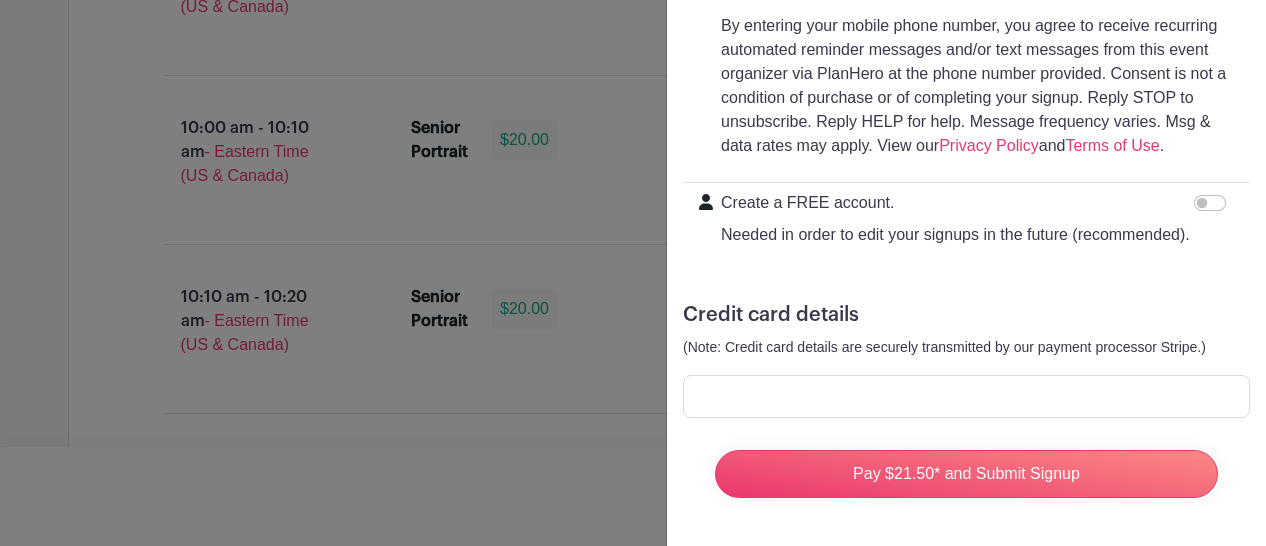 scroll, scrollTop: 720, scrollLeft: 0, axis: vertical 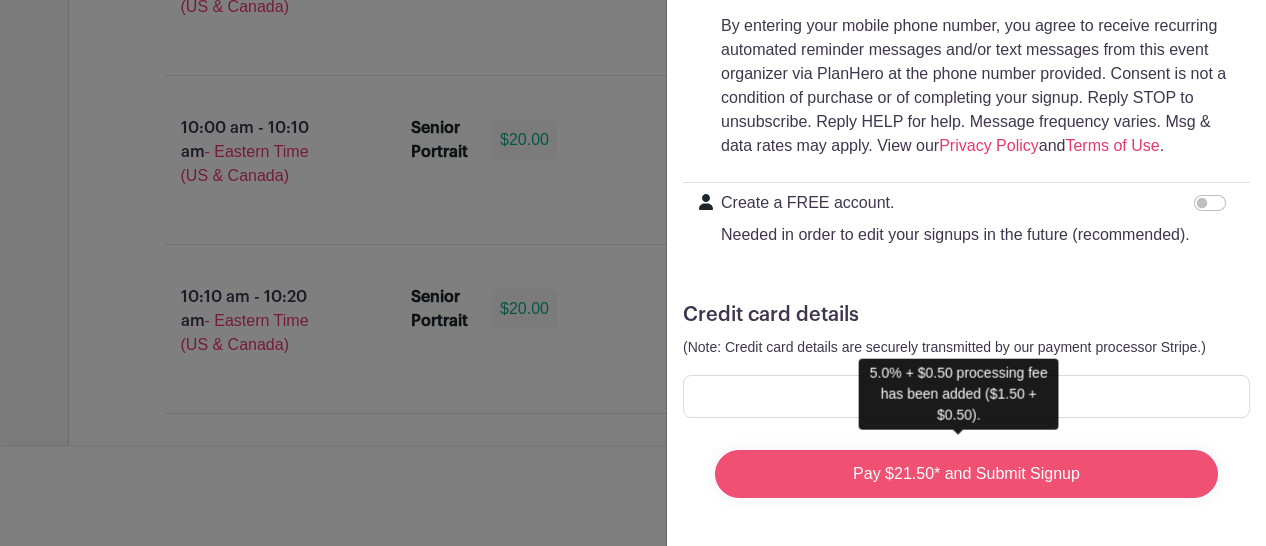 click on "Pay $21.50* and Submit Signup" at bounding box center (966, 474) 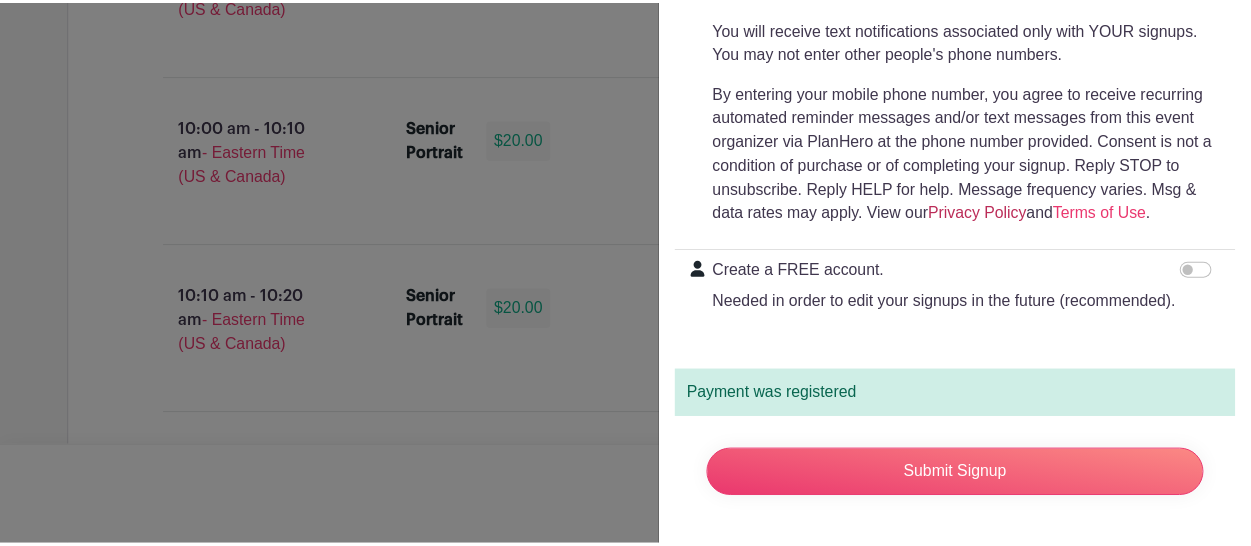 scroll, scrollTop: 0, scrollLeft: 0, axis: both 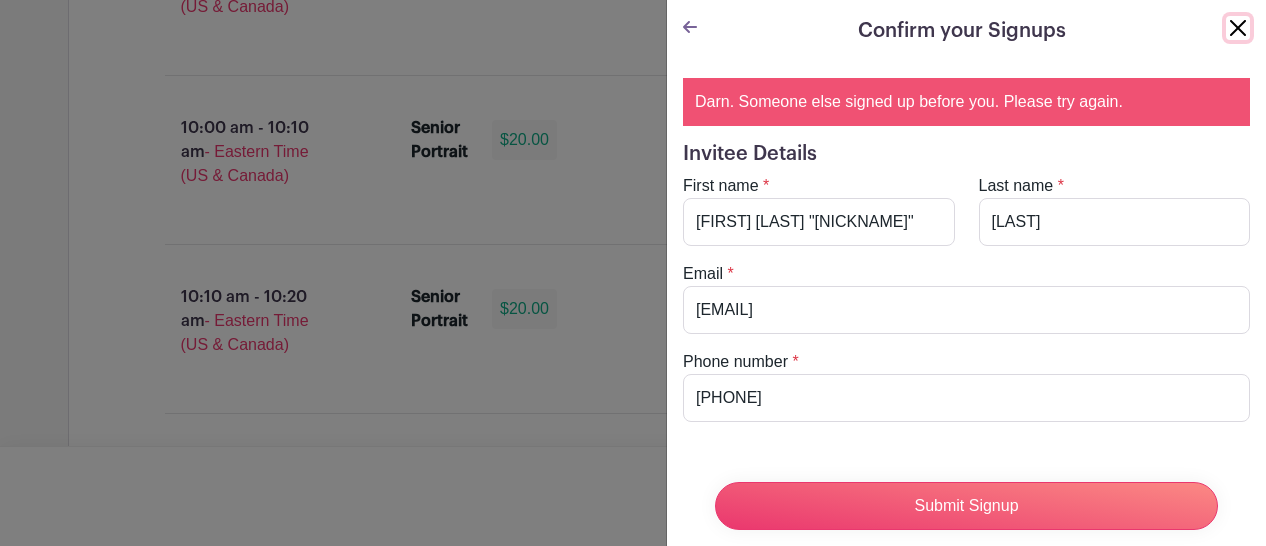 click at bounding box center (1238, 28) 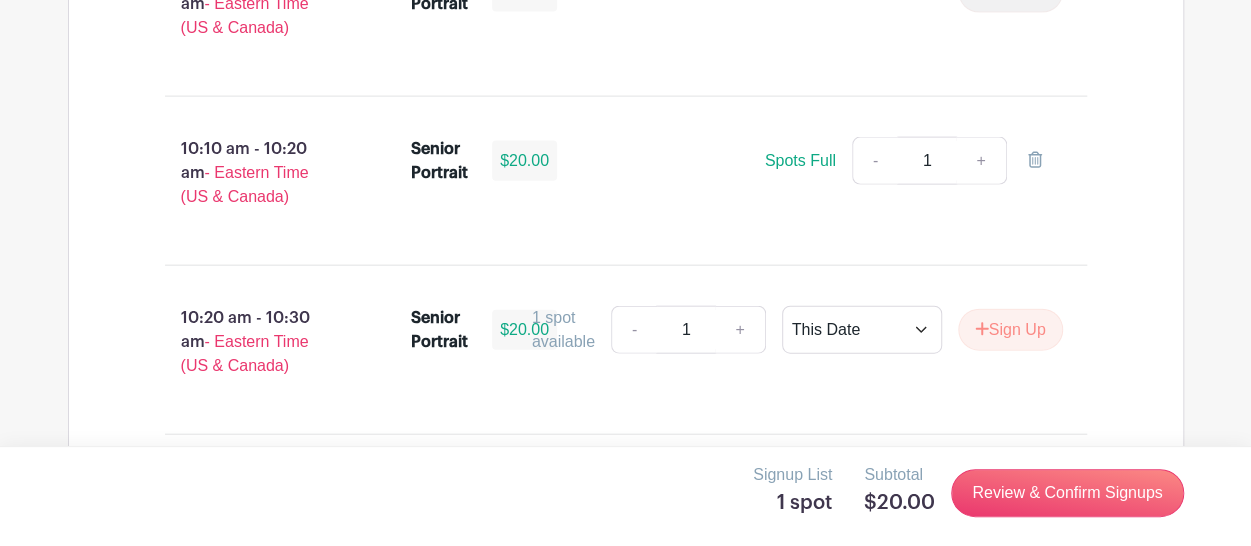 scroll, scrollTop: 2186, scrollLeft: 0, axis: vertical 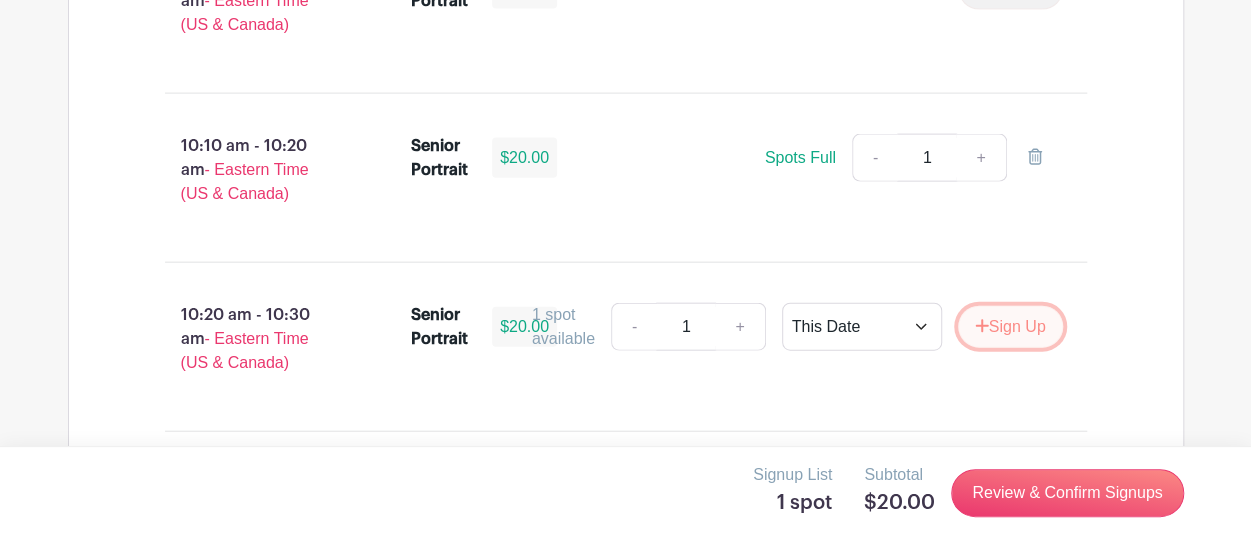 click on "Sign Up" at bounding box center (1010, 327) 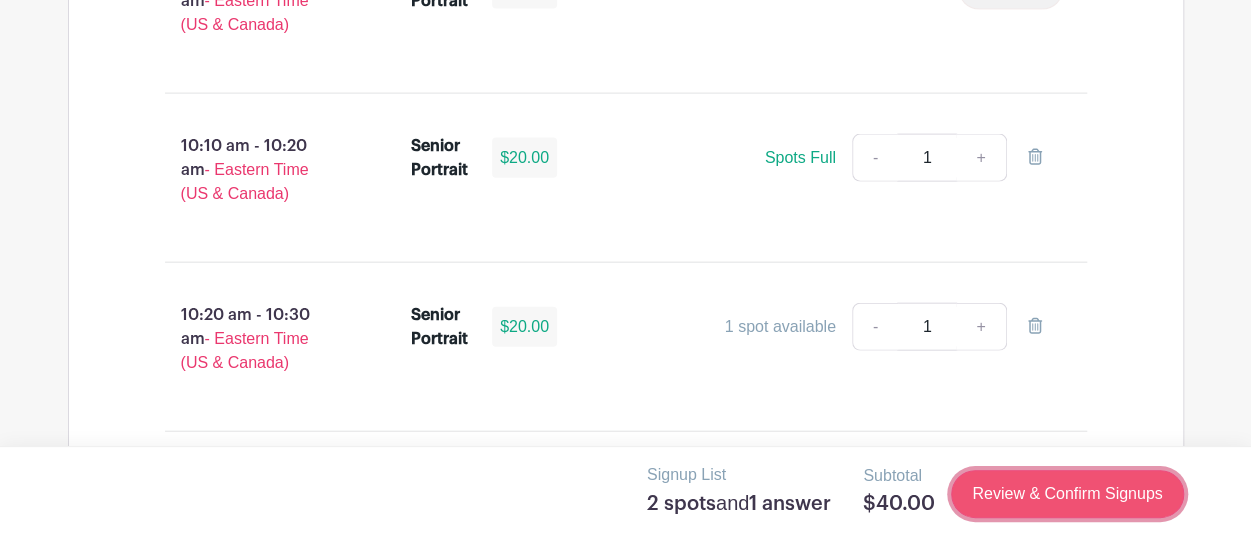click on "Review & Confirm Signups" at bounding box center (1067, 494) 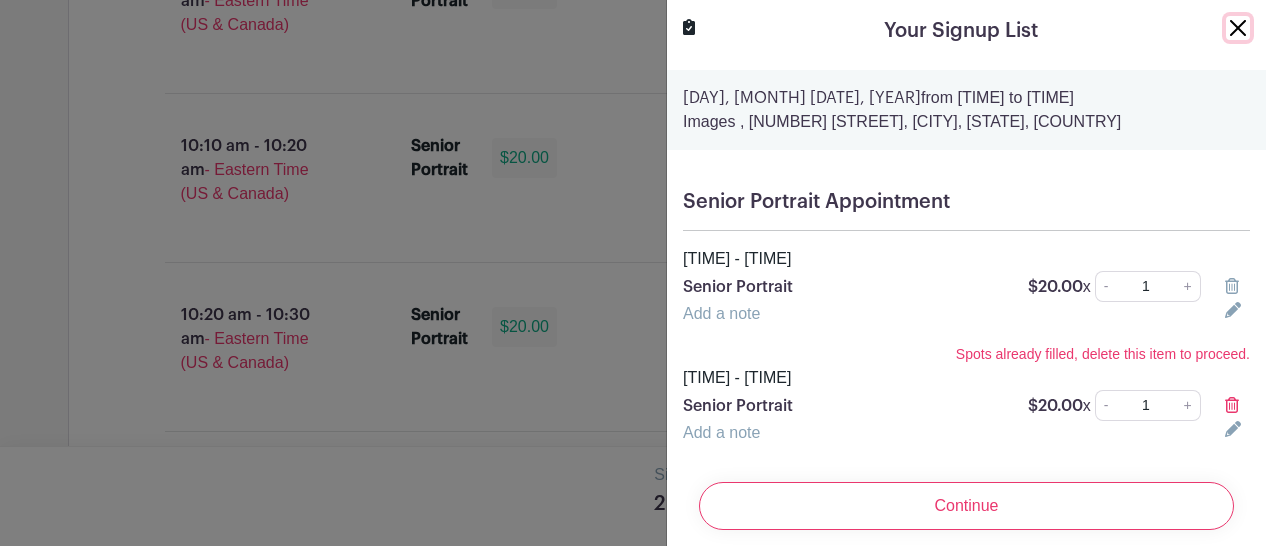 click at bounding box center (1238, 28) 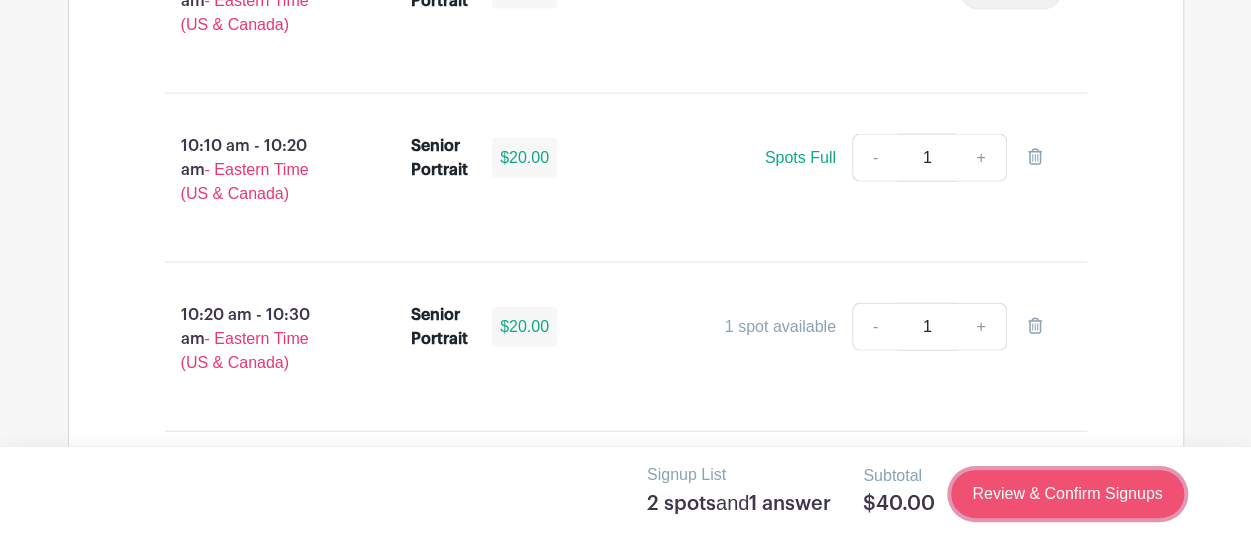 click on "Review & Confirm Signups" at bounding box center (1067, 494) 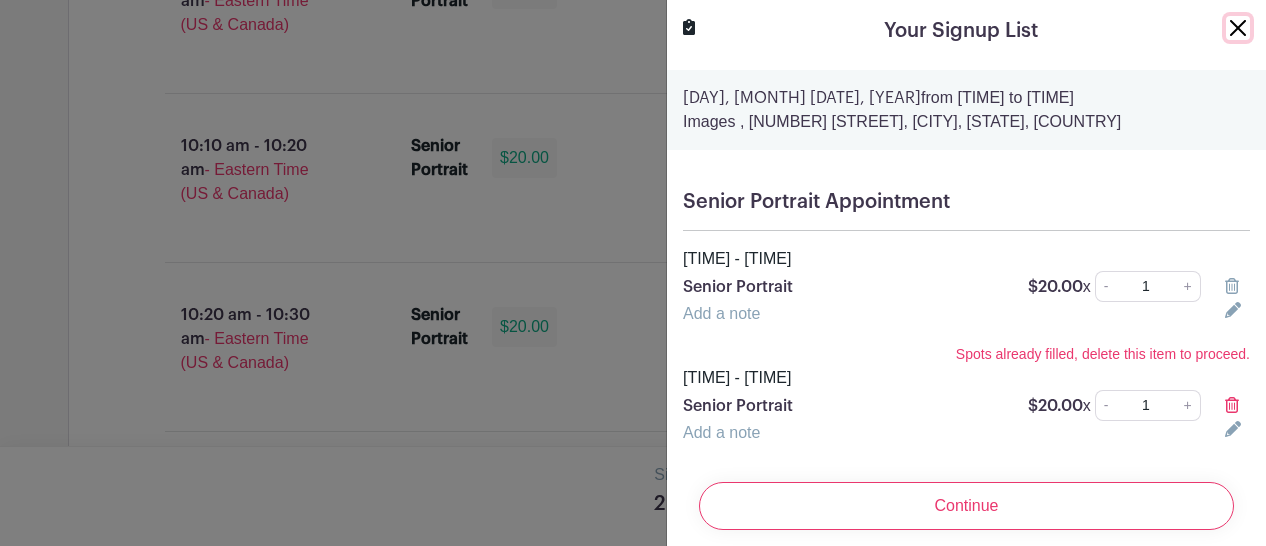 click at bounding box center (1238, 28) 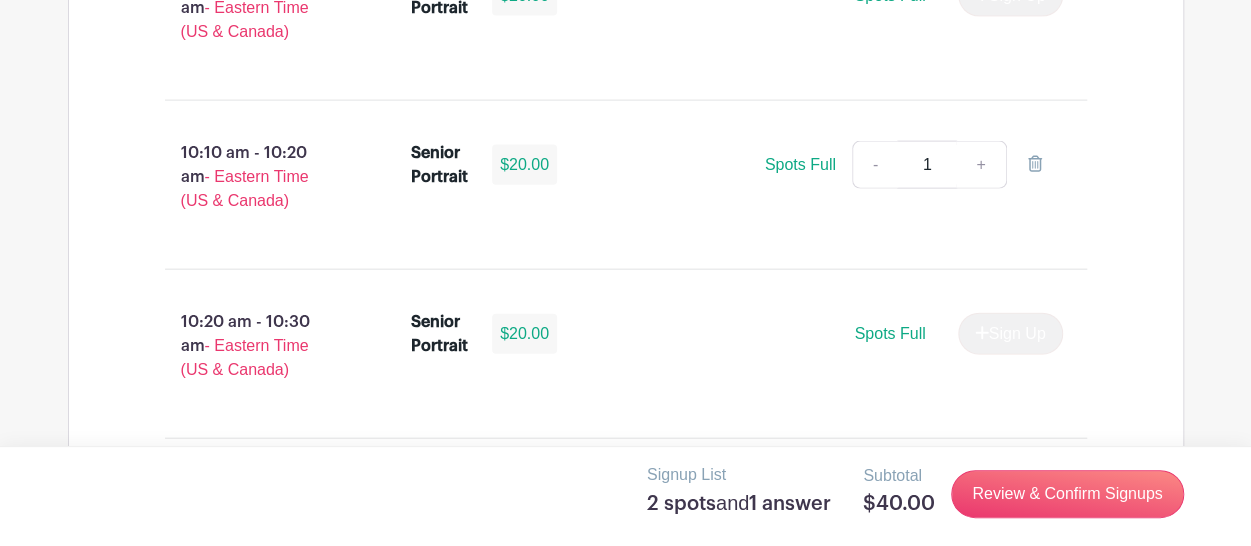 scroll, scrollTop: 2175, scrollLeft: 0, axis: vertical 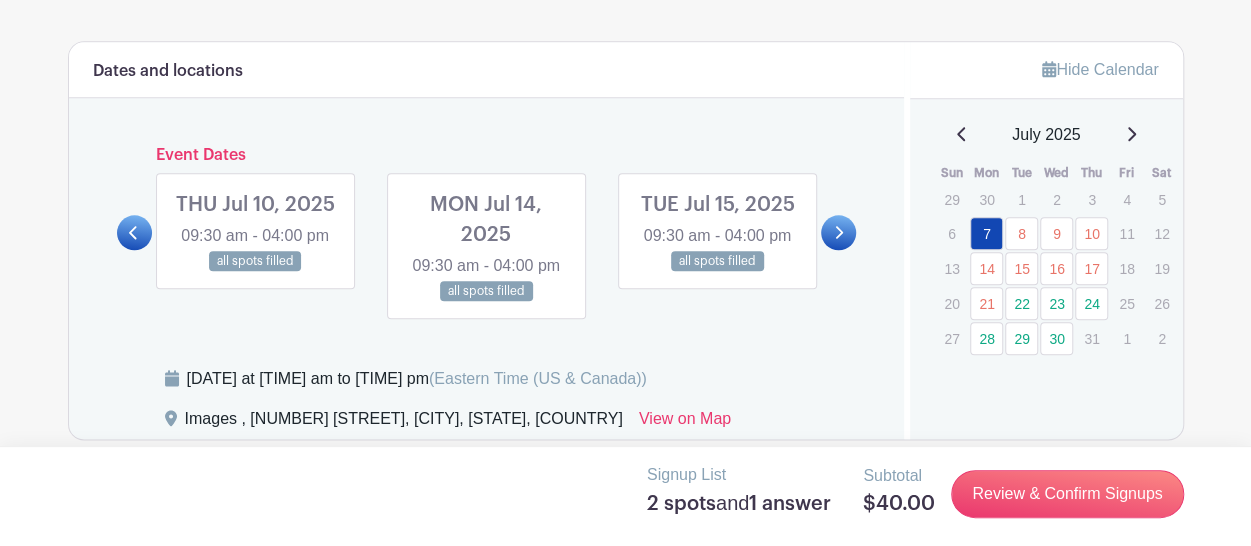 click on "Event Dates
MON Jun 02, 2025
09:30 am - 04:00 pm
many spots open
MON Jun 02, 2025
09:30 am - 04:00 pm
many spots open
TUE Jun 03, 2025
09:30 am - 04:00 pm
29 spots open
WED Jun 04, 2025
09:30 am - 04:00 pm
25 spots open
THU Jun 05, 2025
09:30 am - 04:00 pm
27 spots open
FRI Jun 06, 2025
09:30 am - 04:00 pm
17 spots open
MON Jun 09, 2025" at bounding box center [487, 232] 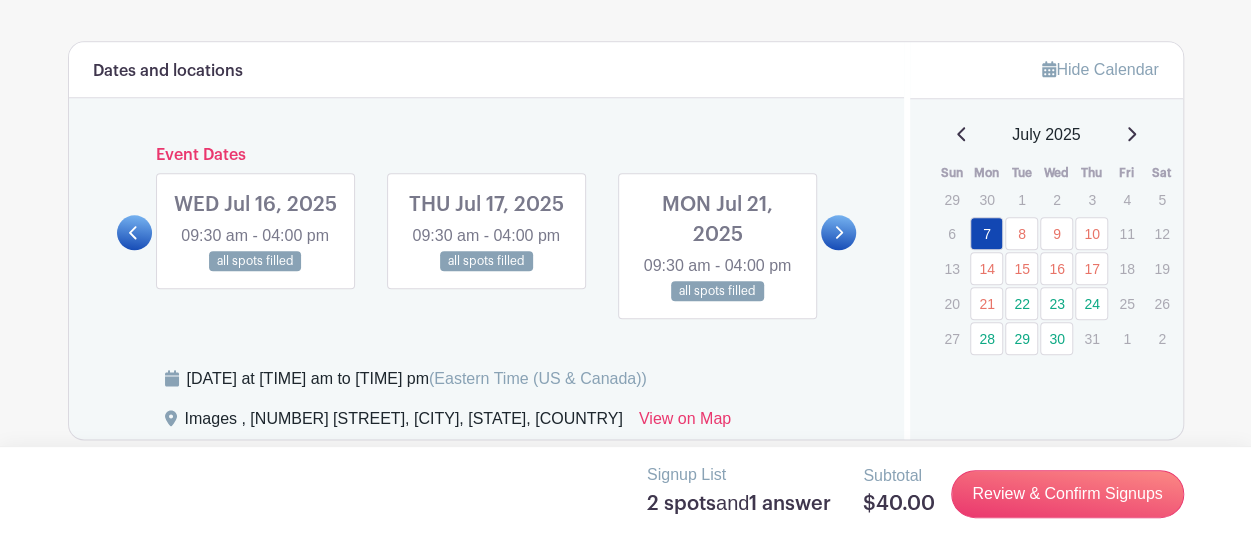 click at bounding box center (838, 232) 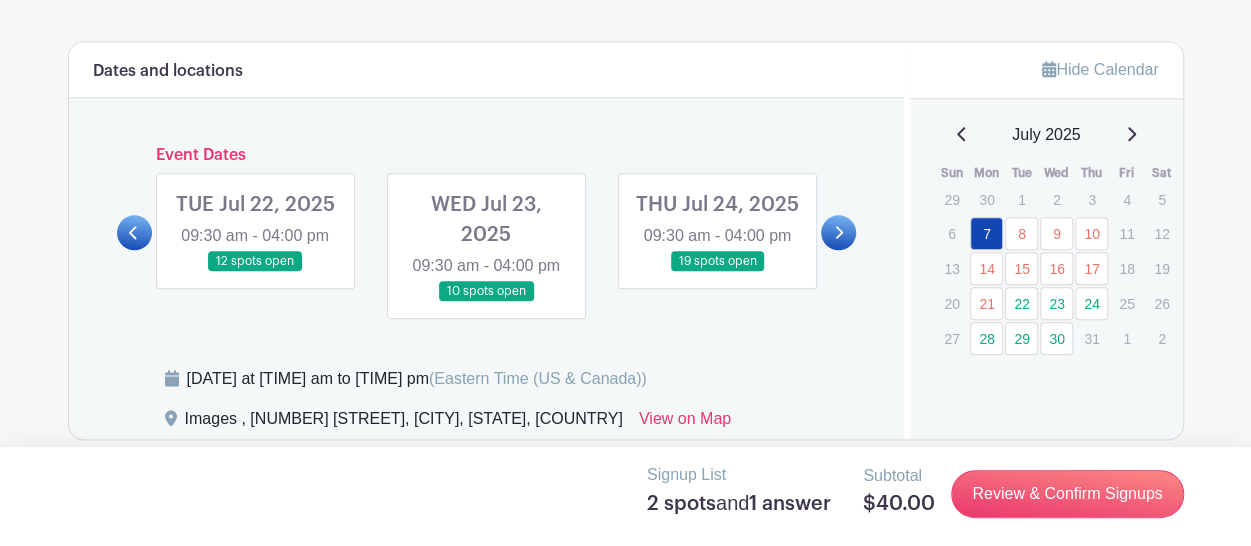 click at bounding box center (486, 302) 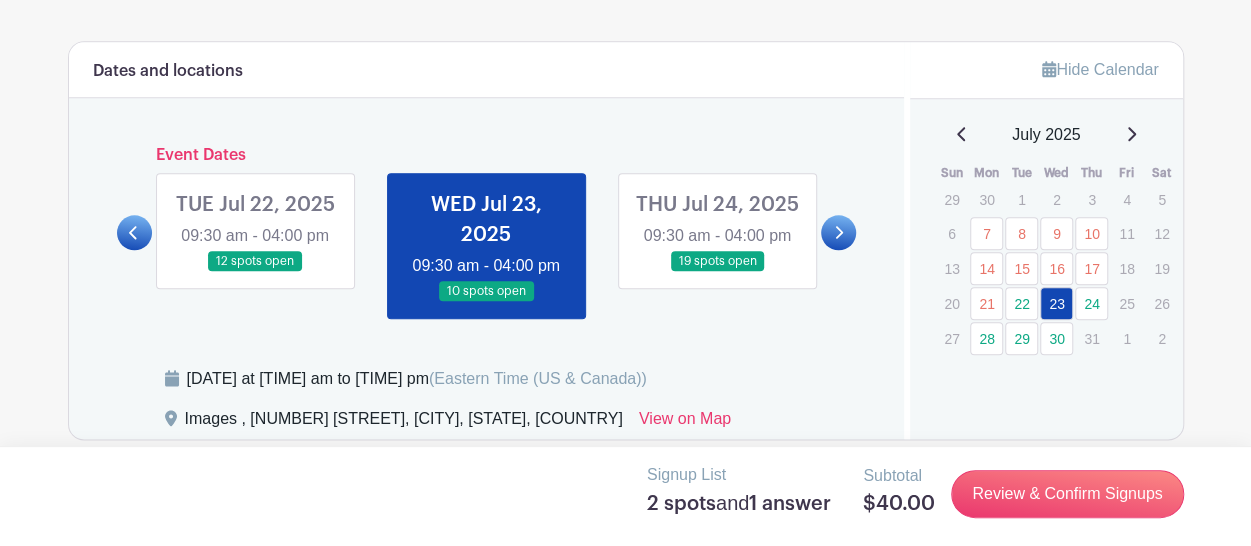 click at bounding box center (486, 302) 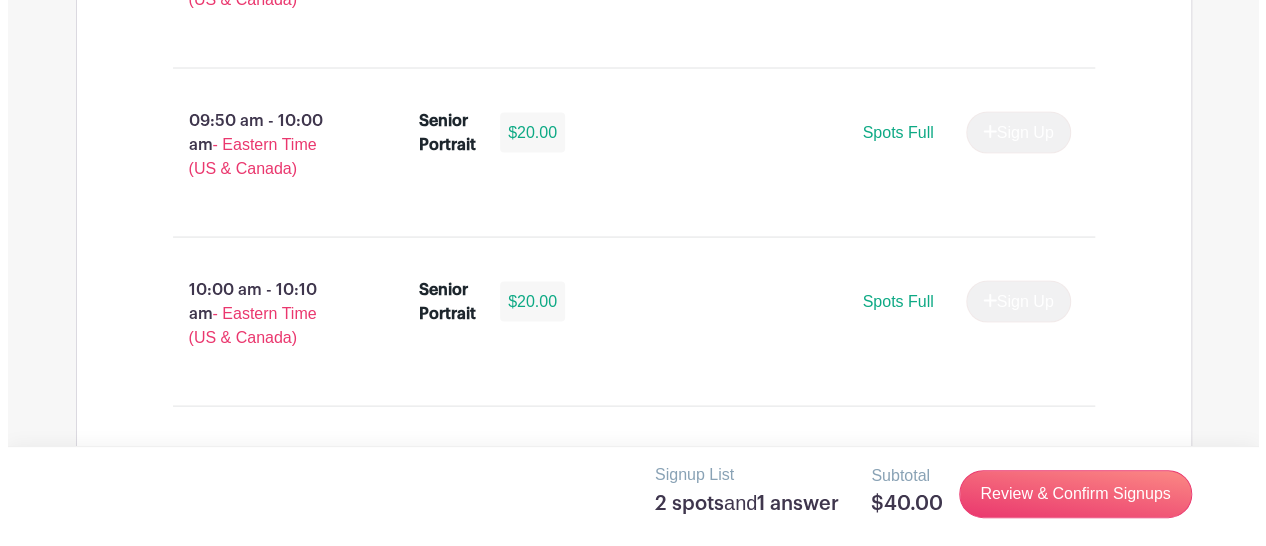 scroll, scrollTop: 1879, scrollLeft: 0, axis: vertical 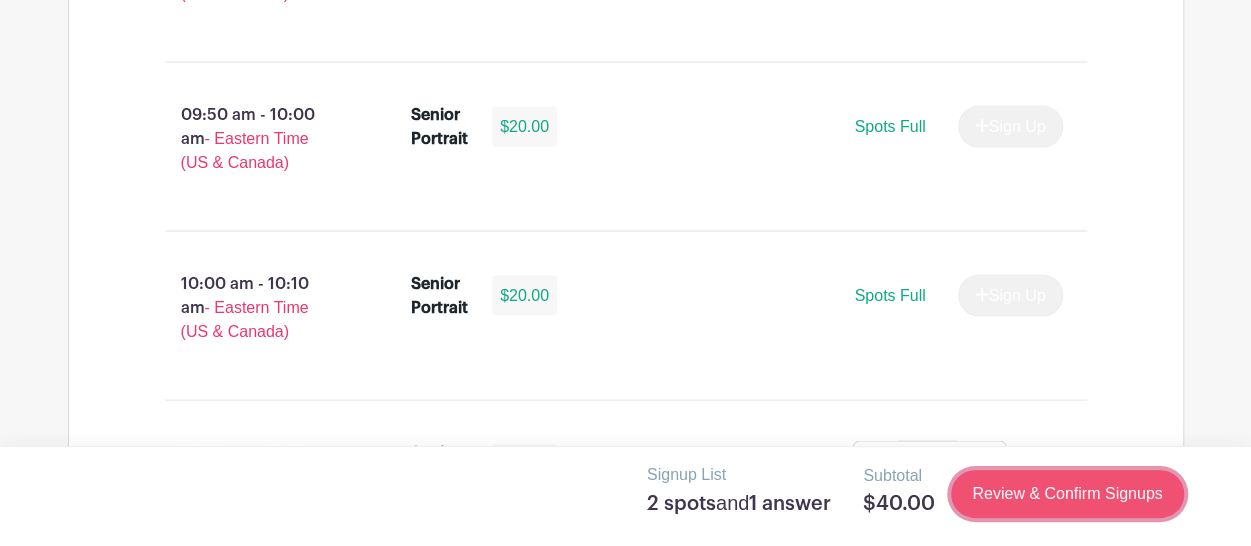 click on "Review & Confirm Signups" at bounding box center [1067, 494] 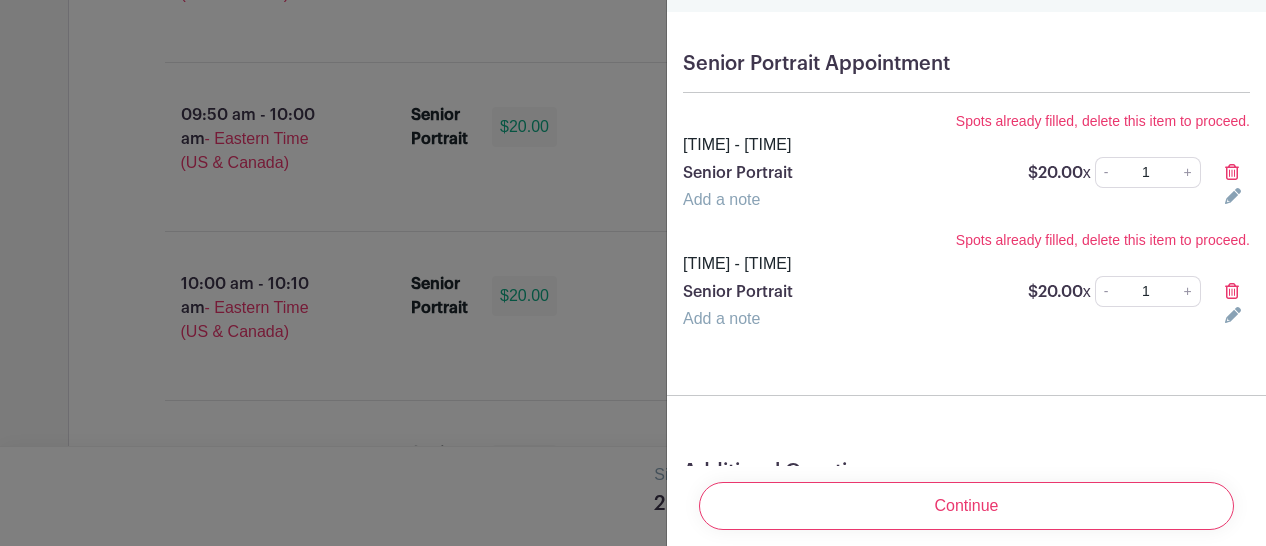 scroll, scrollTop: 138, scrollLeft: 0, axis: vertical 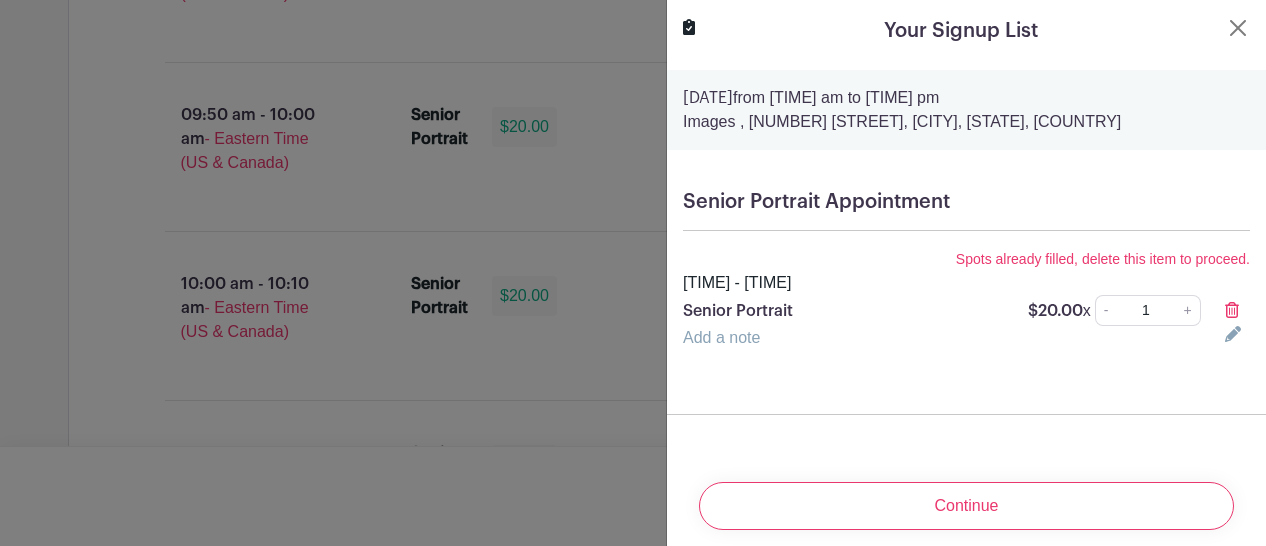 click at bounding box center [1232, 310] 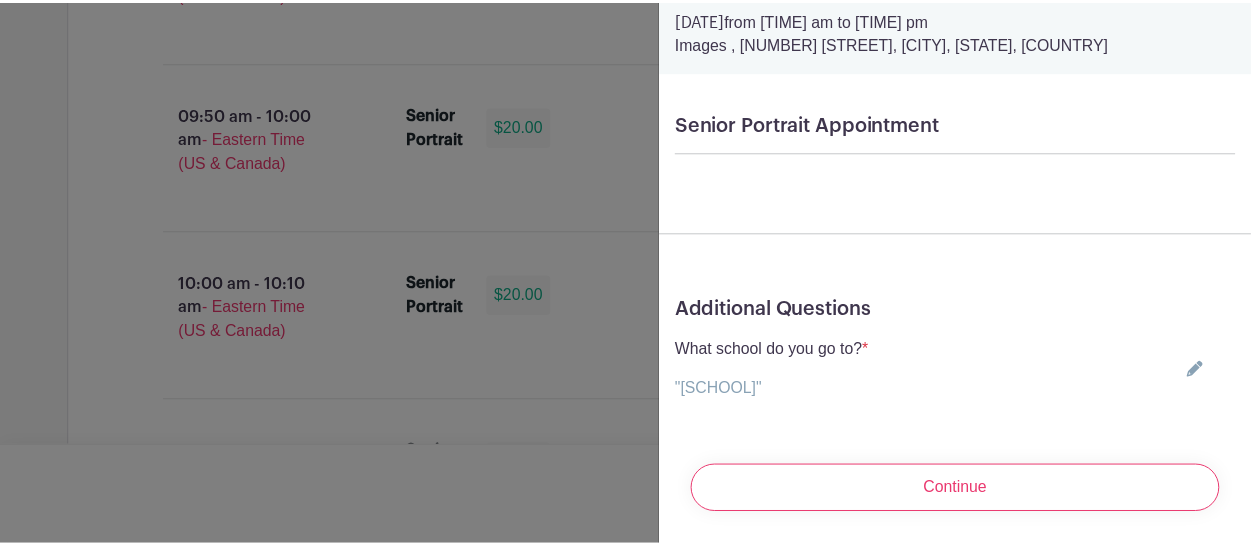 scroll, scrollTop: 0, scrollLeft: 0, axis: both 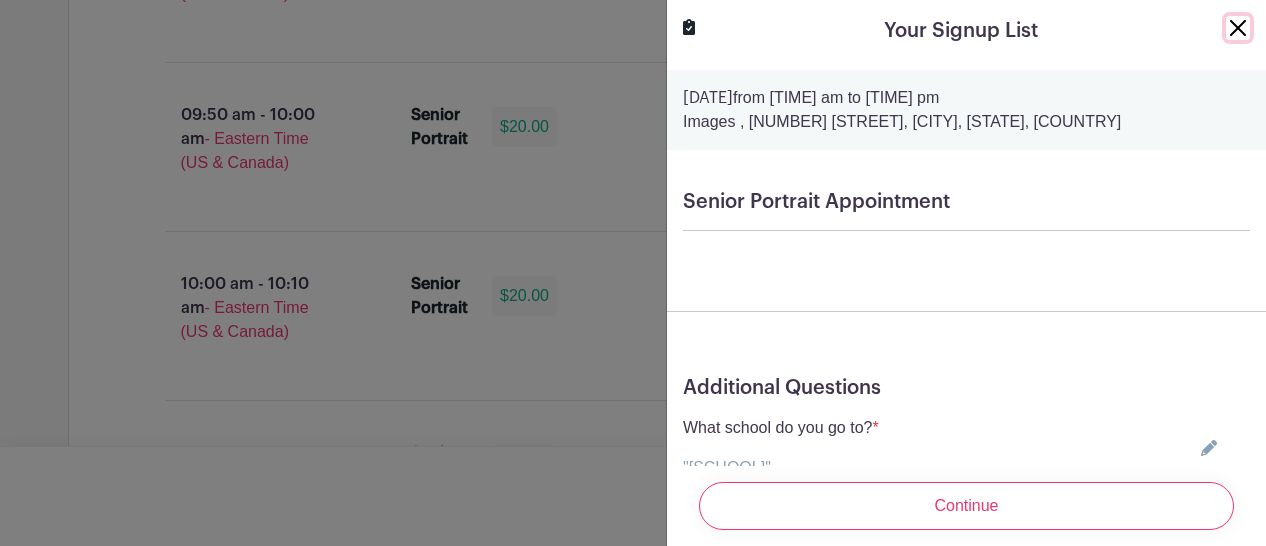 click at bounding box center [1238, 28] 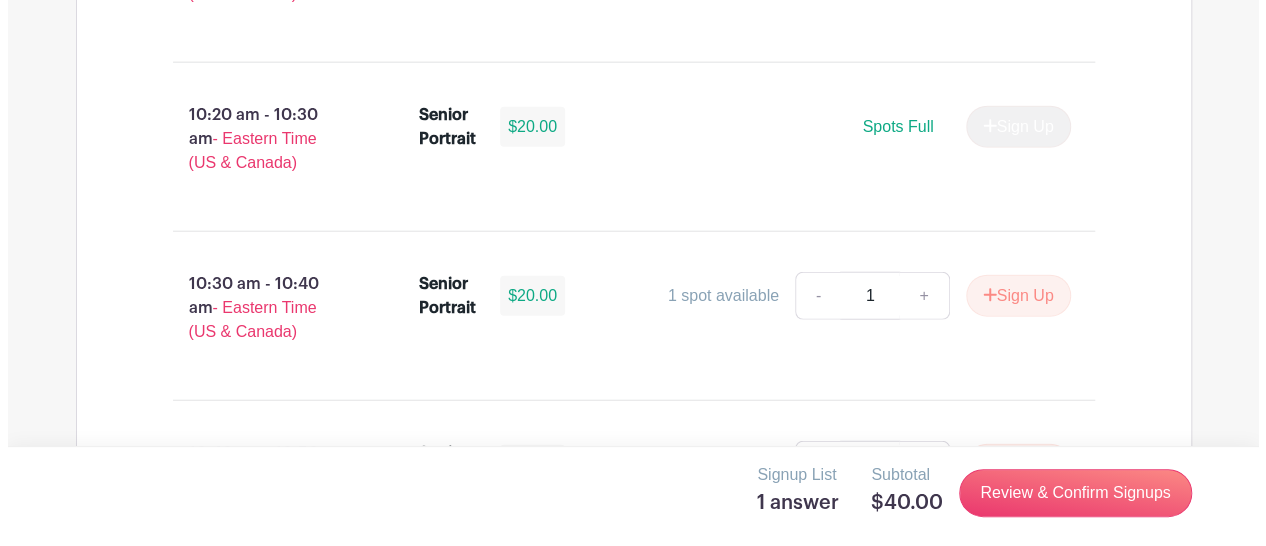 scroll, scrollTop: 2387, scrollLeft: 0, axis: vertical 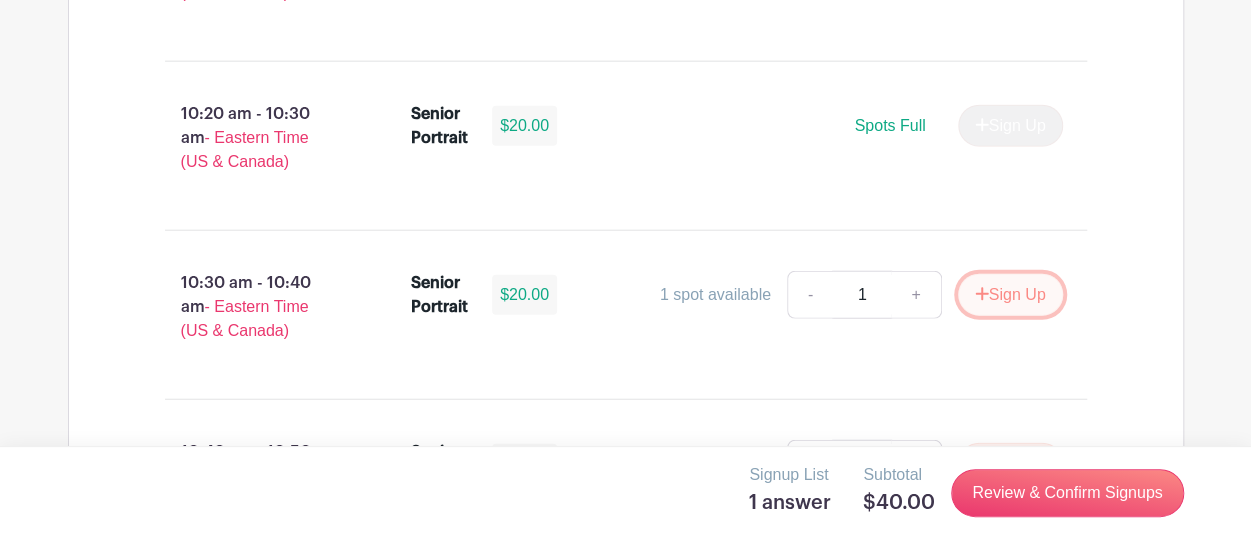 click on "Sign Up" at bounding box center [1010, 295] 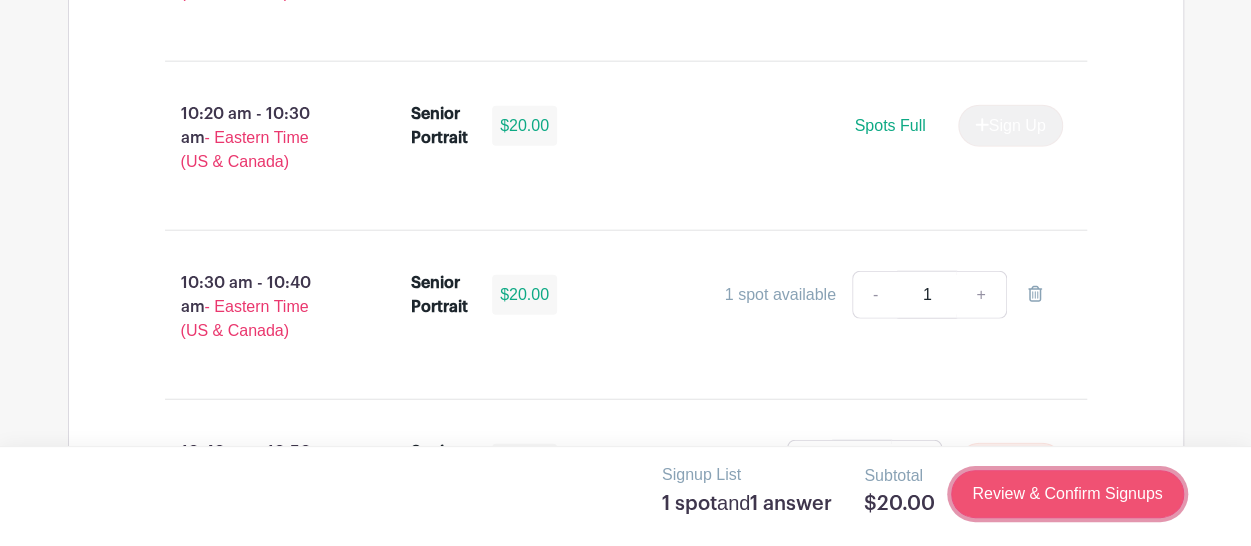 click on "Review & Confirm Signups" at bounding box center (1067, 494) 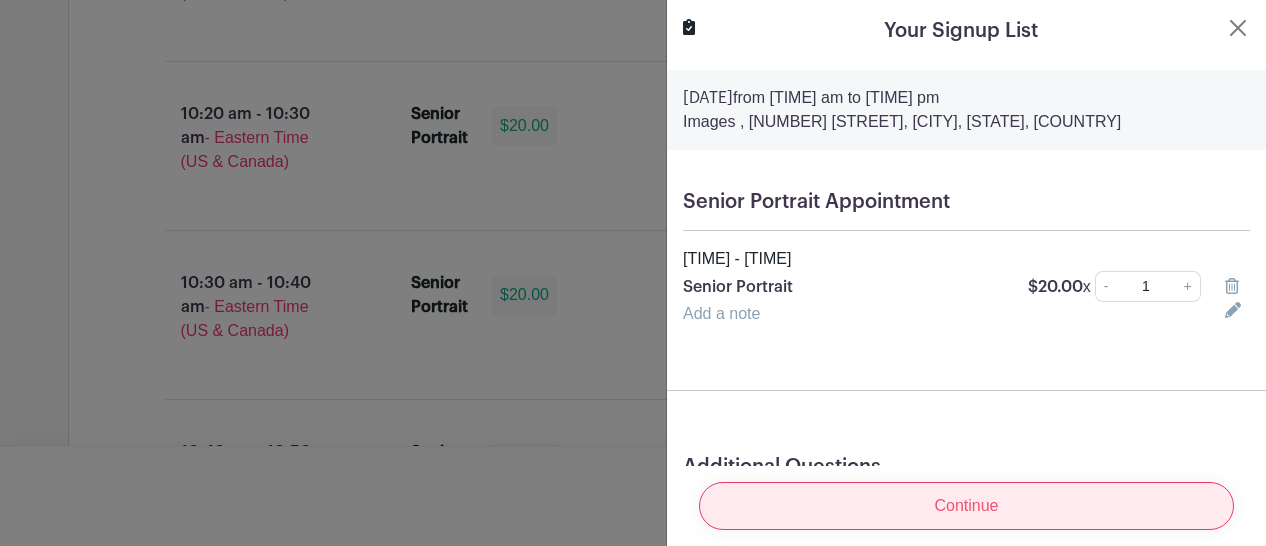 click on "Continue" at bounding box center (966, 506) 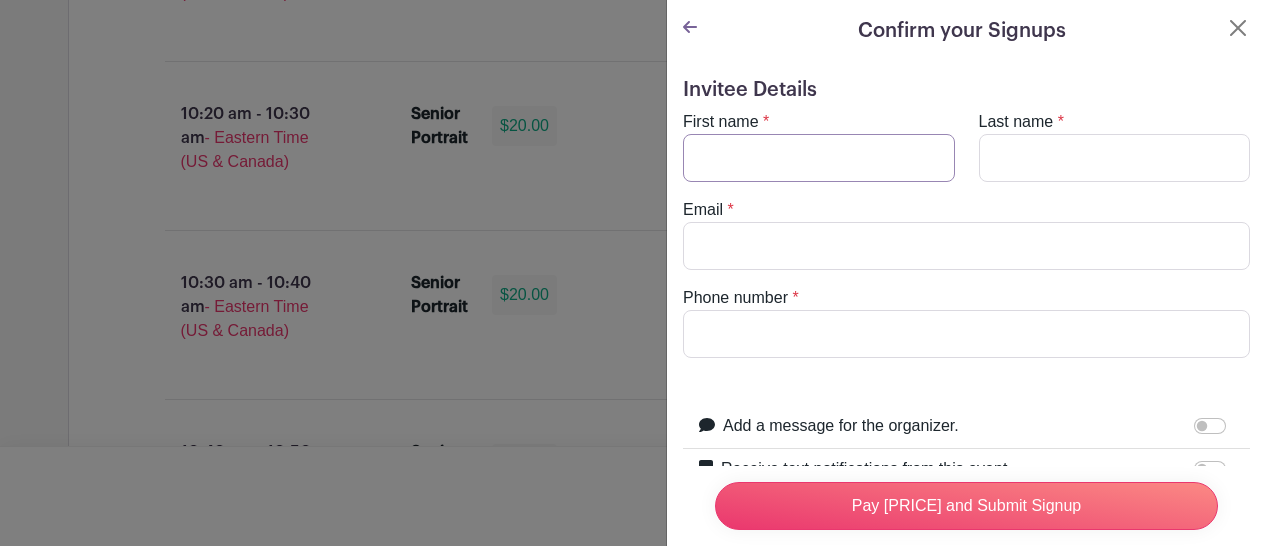 click on "First name" at bounding box center [819, 158] 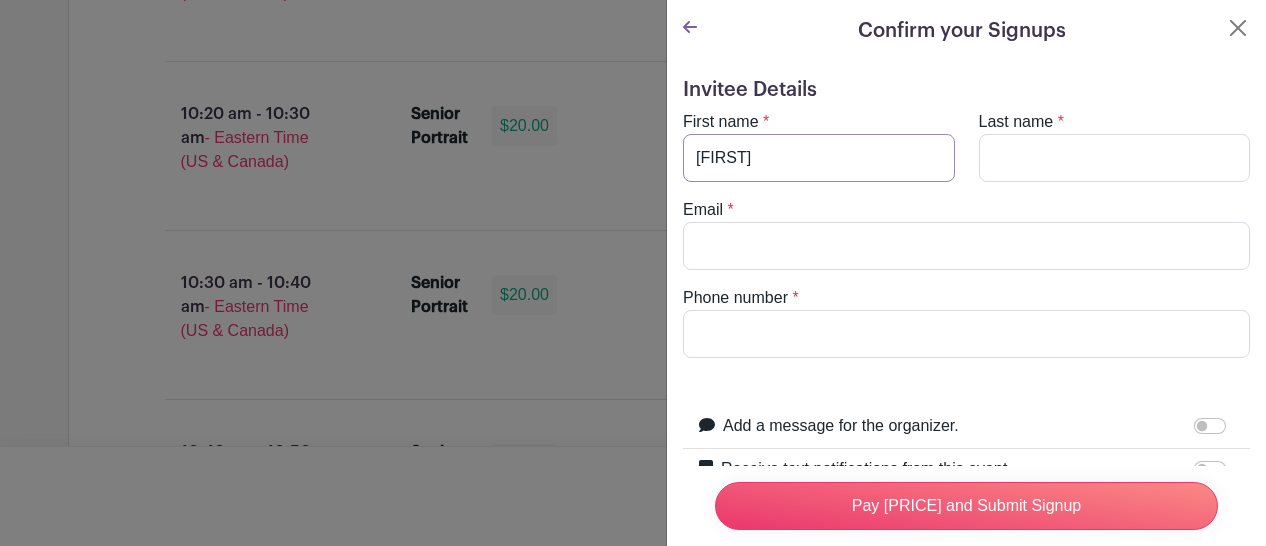 type on "[FIRST] [LAST] "[NICKNAME]"" 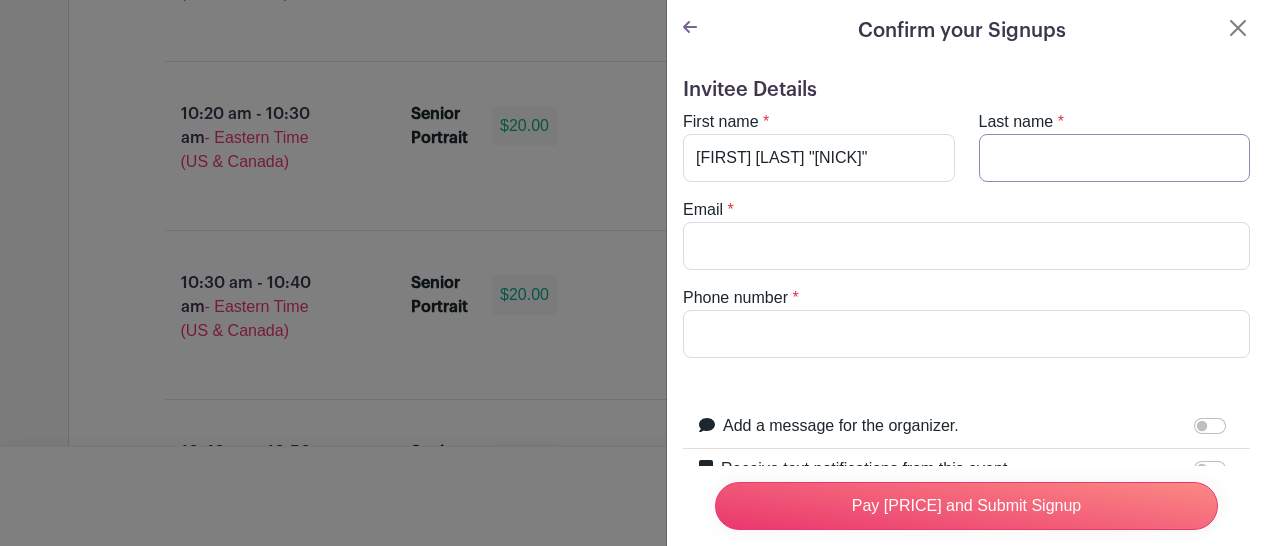 click on "Last name" at bounding box center [1115, 158] 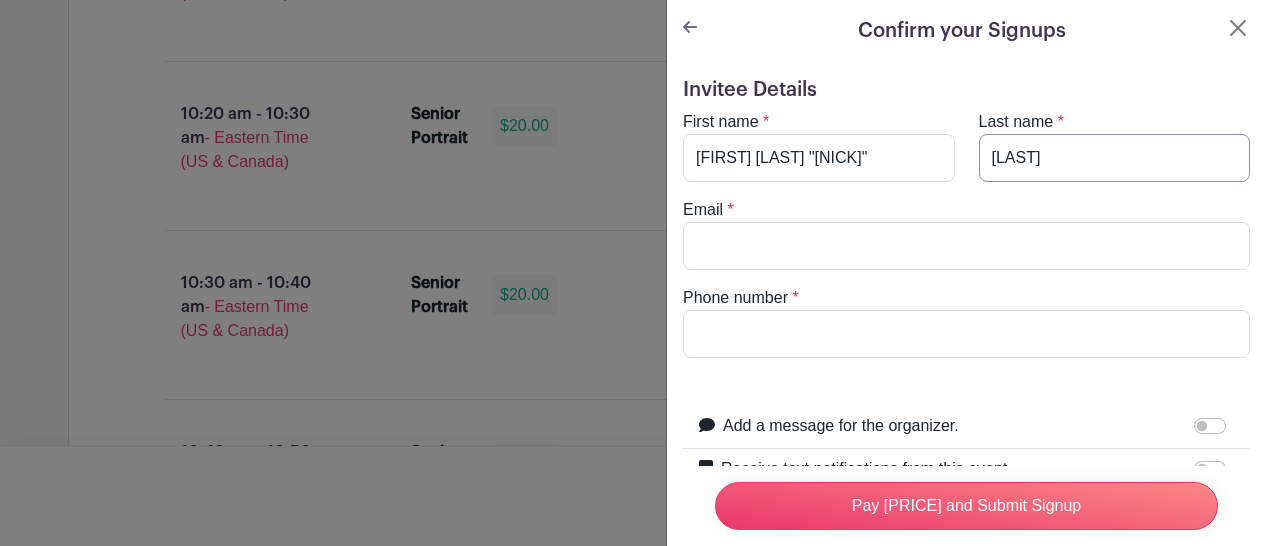 type on "[LAST]" 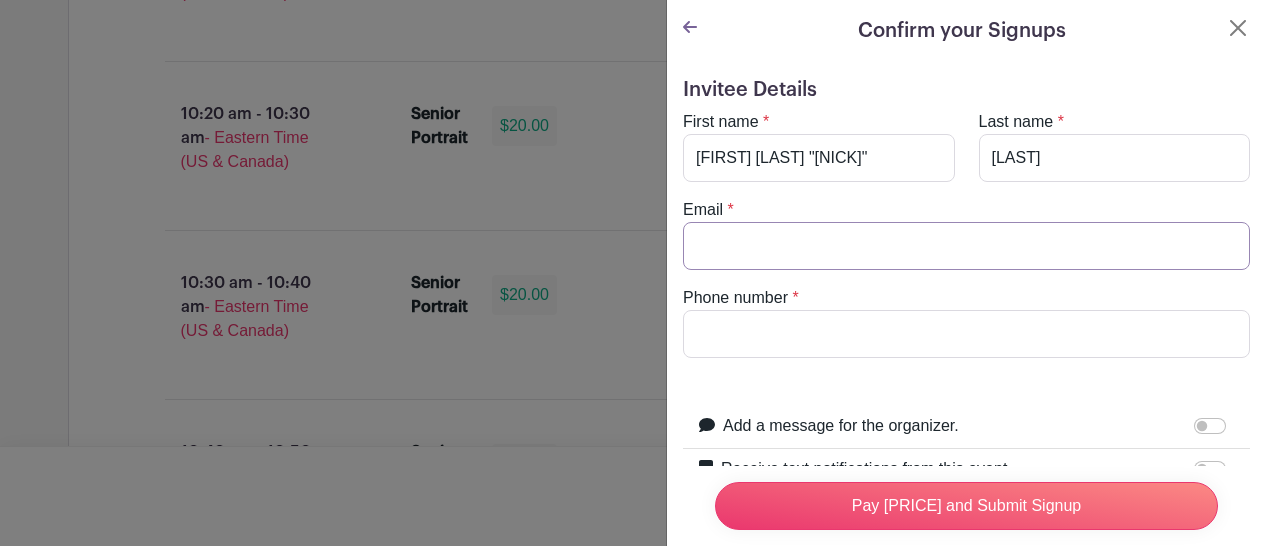 click on "Email" at bounding box center (966, 246) 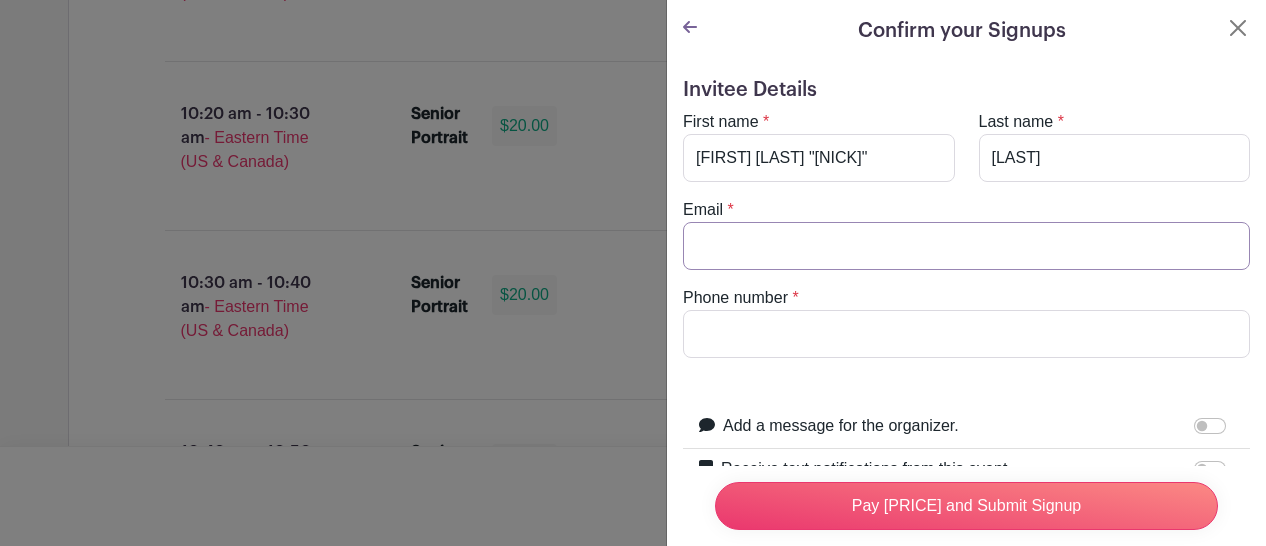 type on "[EMAIL]" 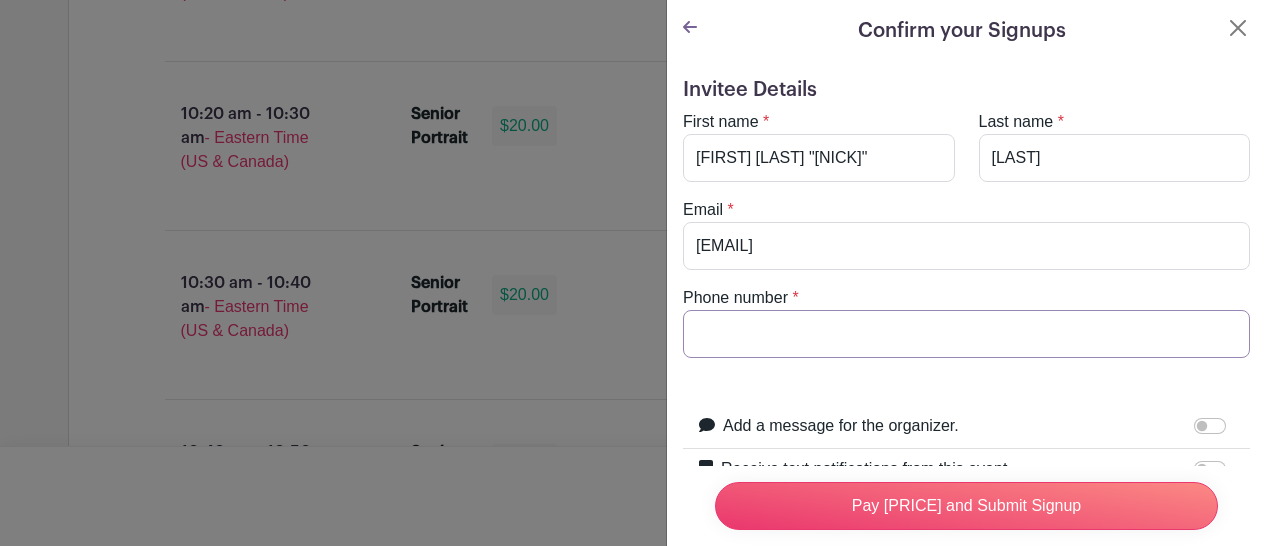 click on "Phone number" at bounding box center [966, 334] 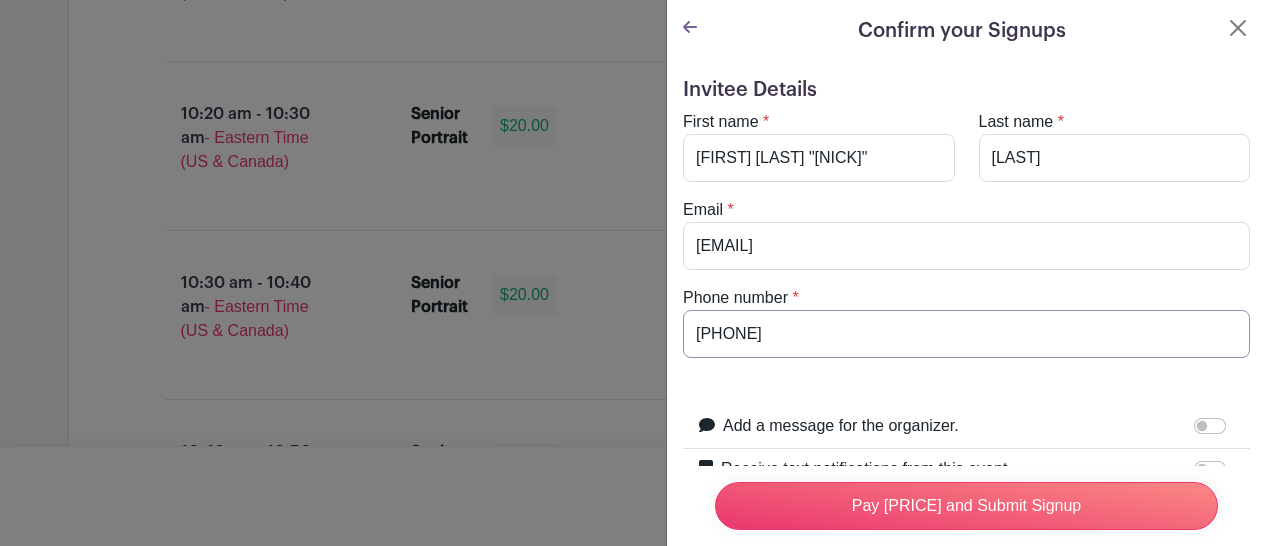 type on "[PHONE]" 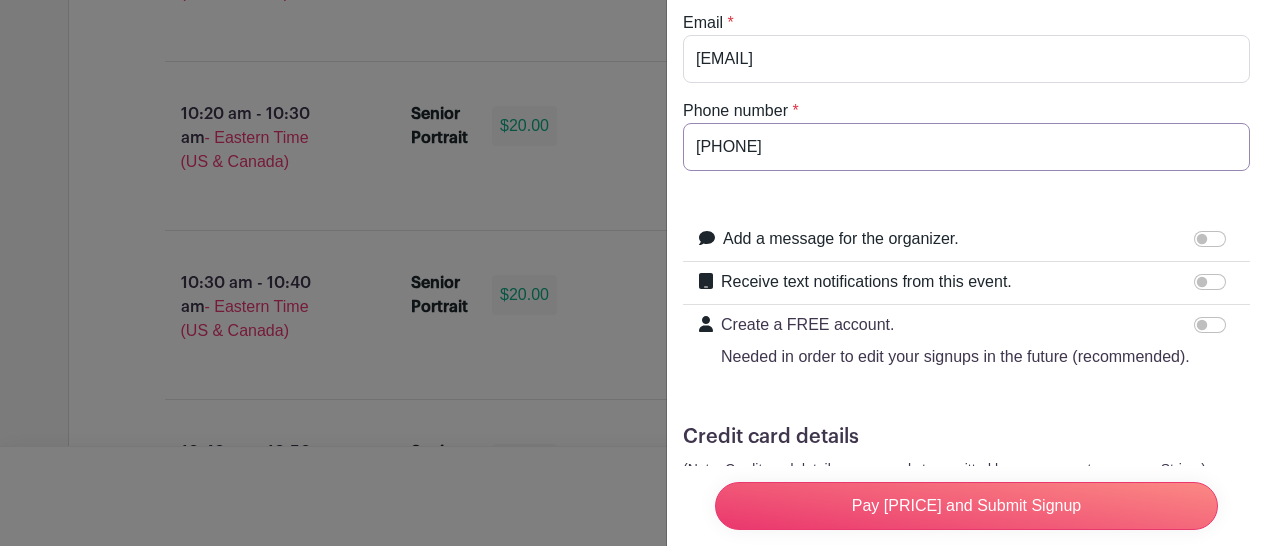 scroll, scrollTop: 188, scrollLeft: 0, axis: vertical 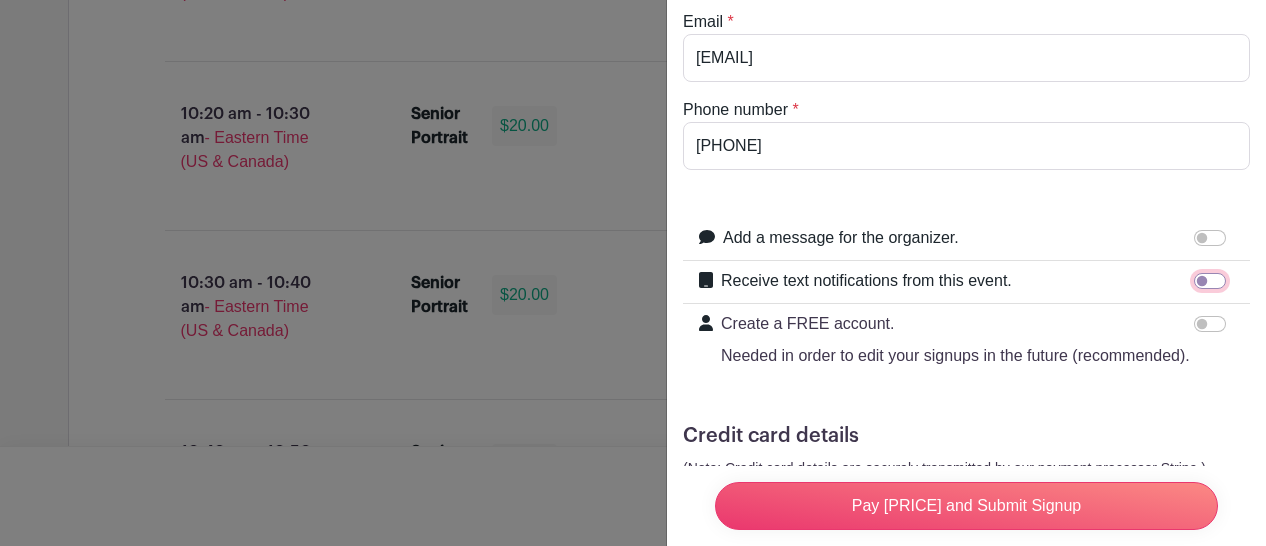 click on "Receive text notifications from this event." at bounding box center (1210, 281) 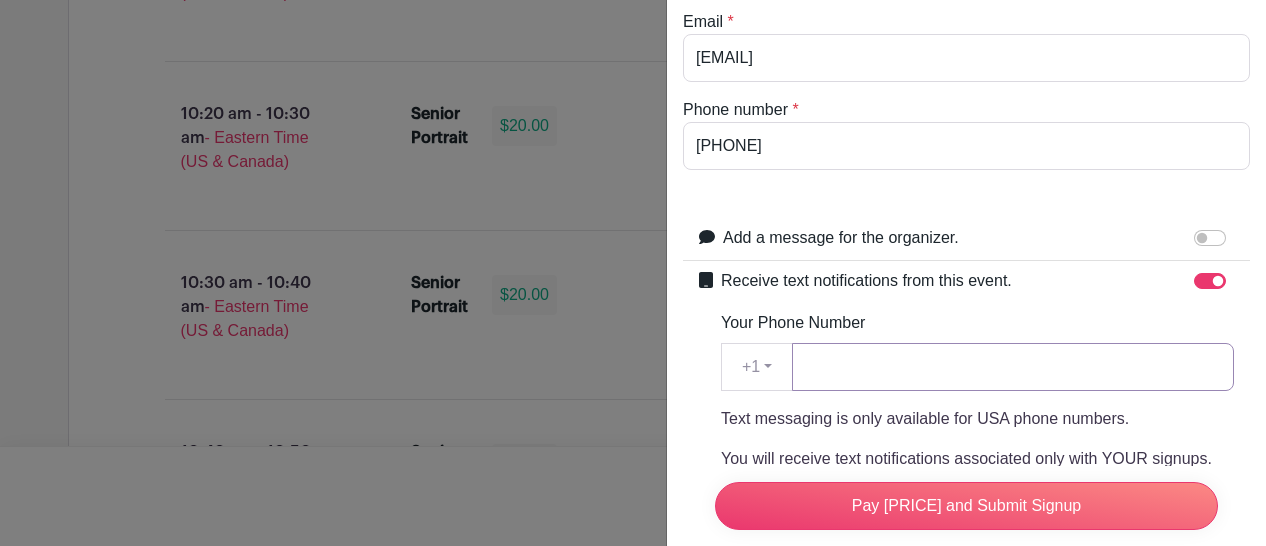 click on "Your Phone Number" at bounding box center [1013, 367] 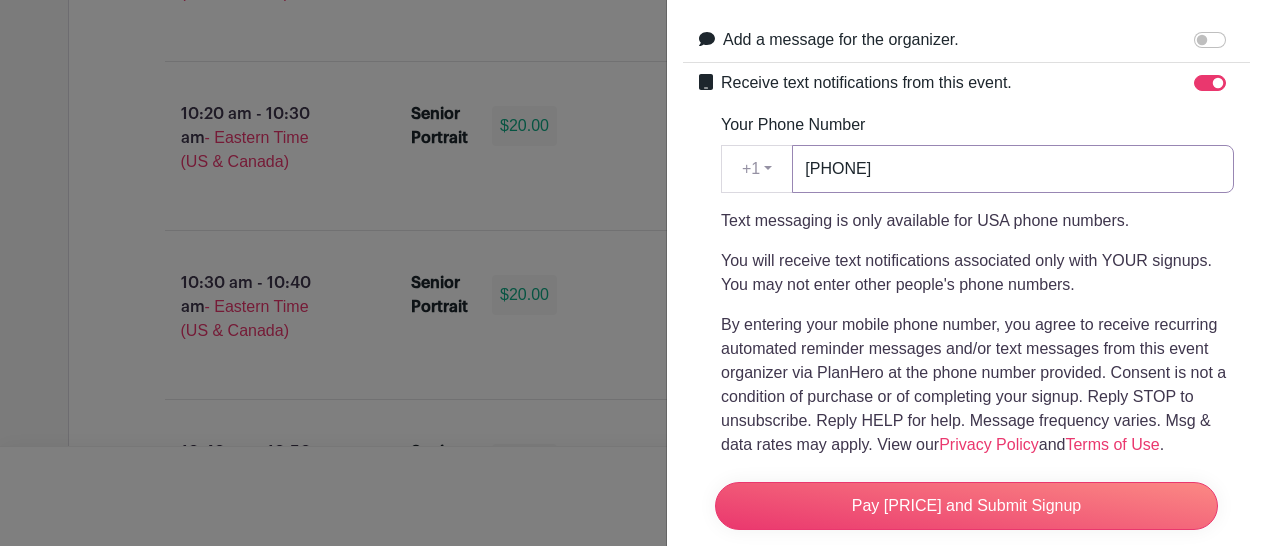 scroll, scrollTop: 390, scrollLeft: 0, axis: vertical 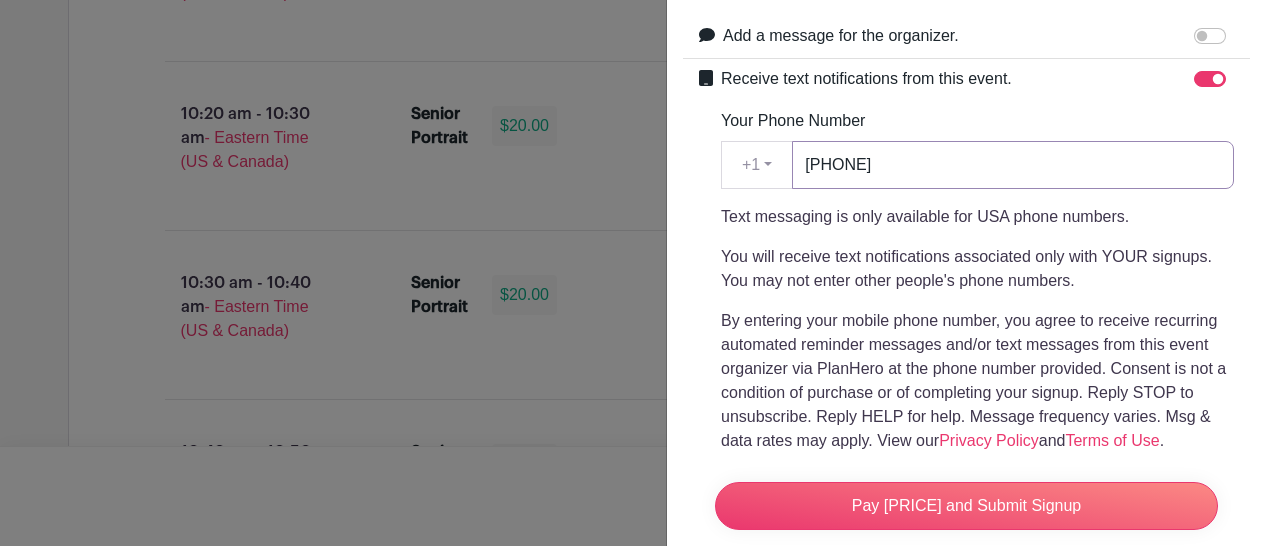 click on "8644151714" at bounding box center (1013, 165) 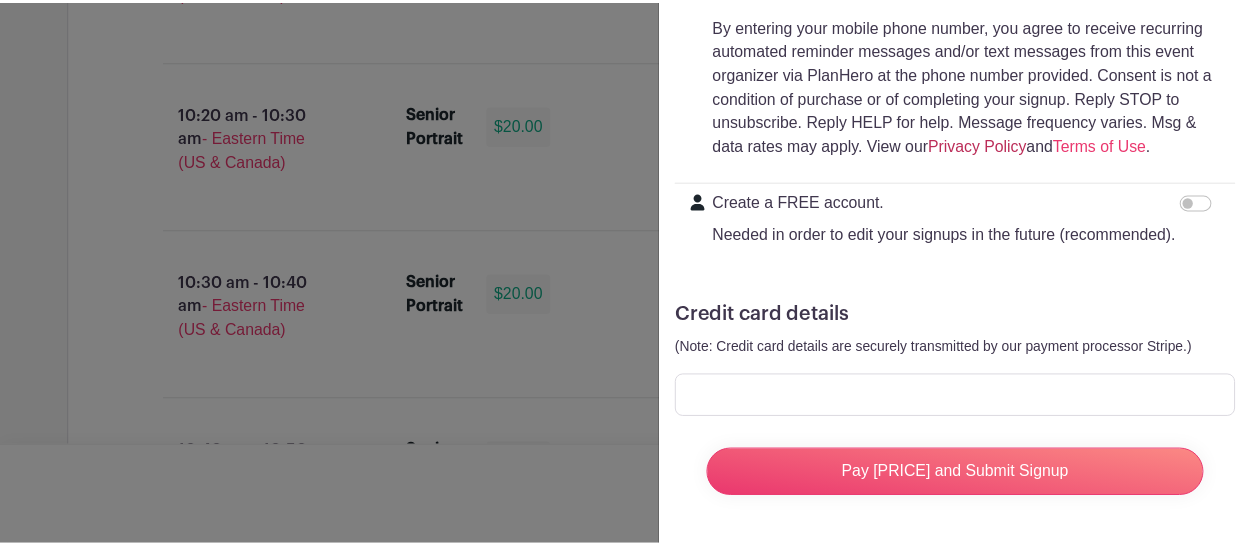 scroll, scrollTop: 720, scrollLeft: 0, axis: vertical 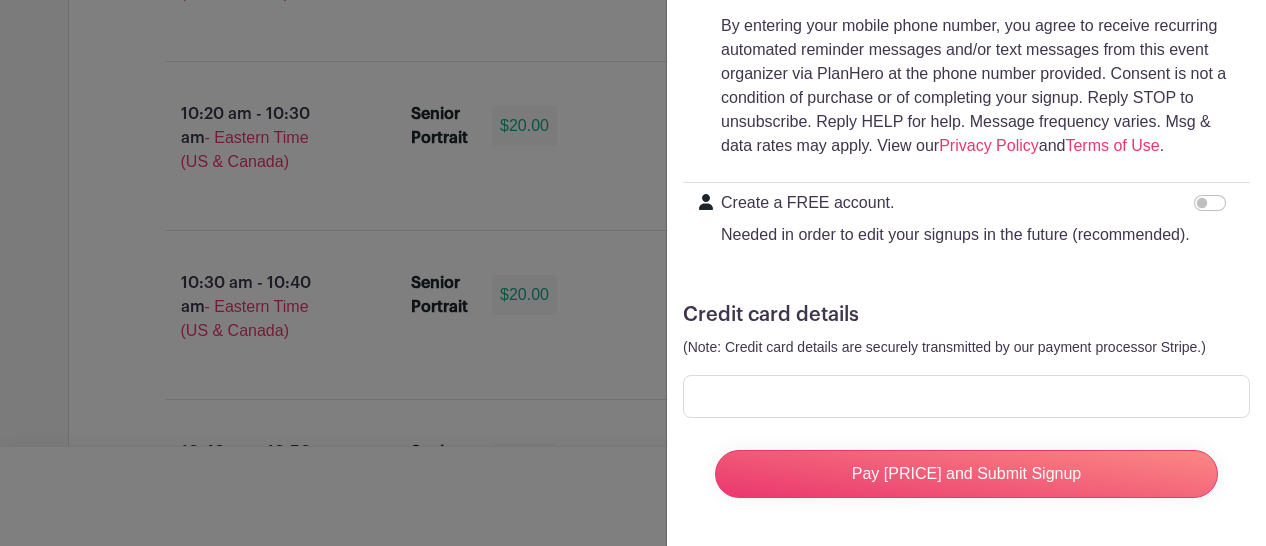 type on "[PHONE]" 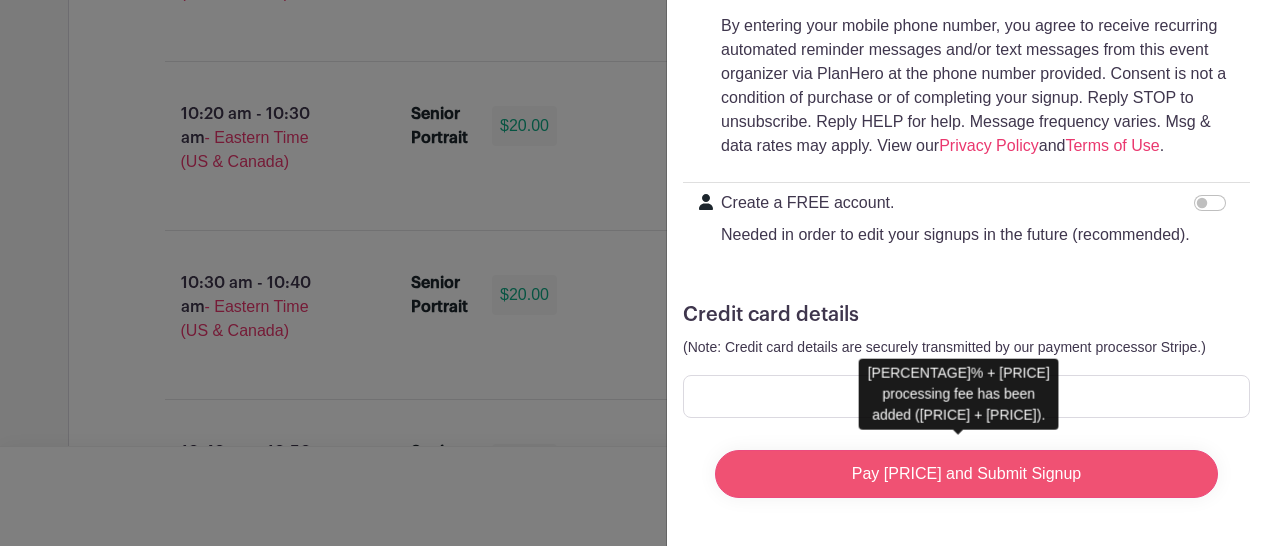 click on "Pay $21.50* and Submit Signup" at bounding box center (966, 474) 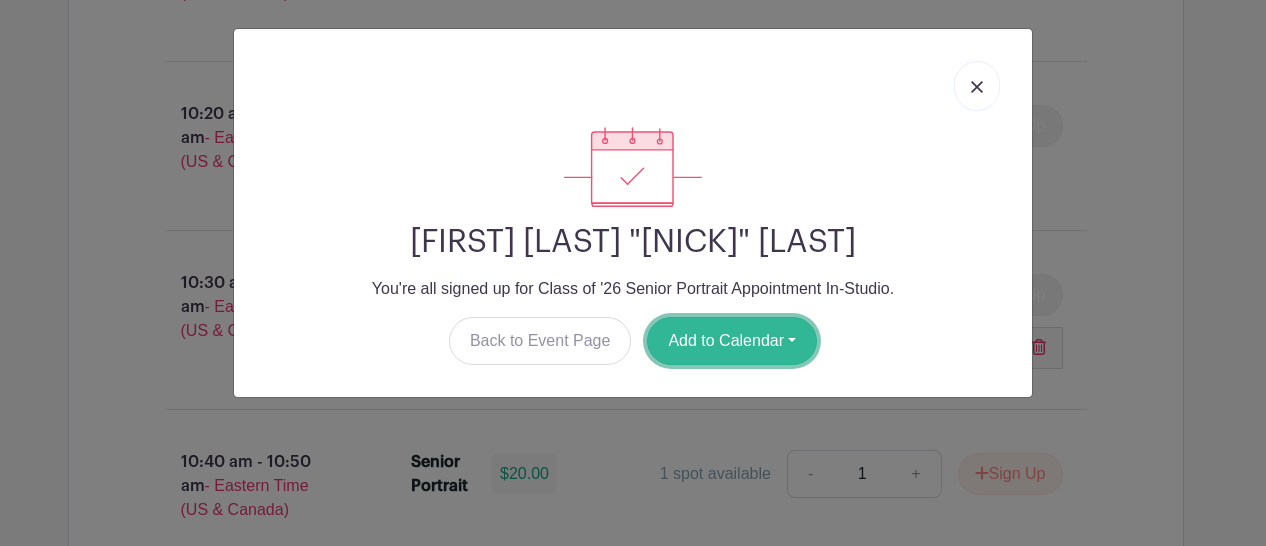 click on "Add to Calendar" at bounding box center (732, 341) 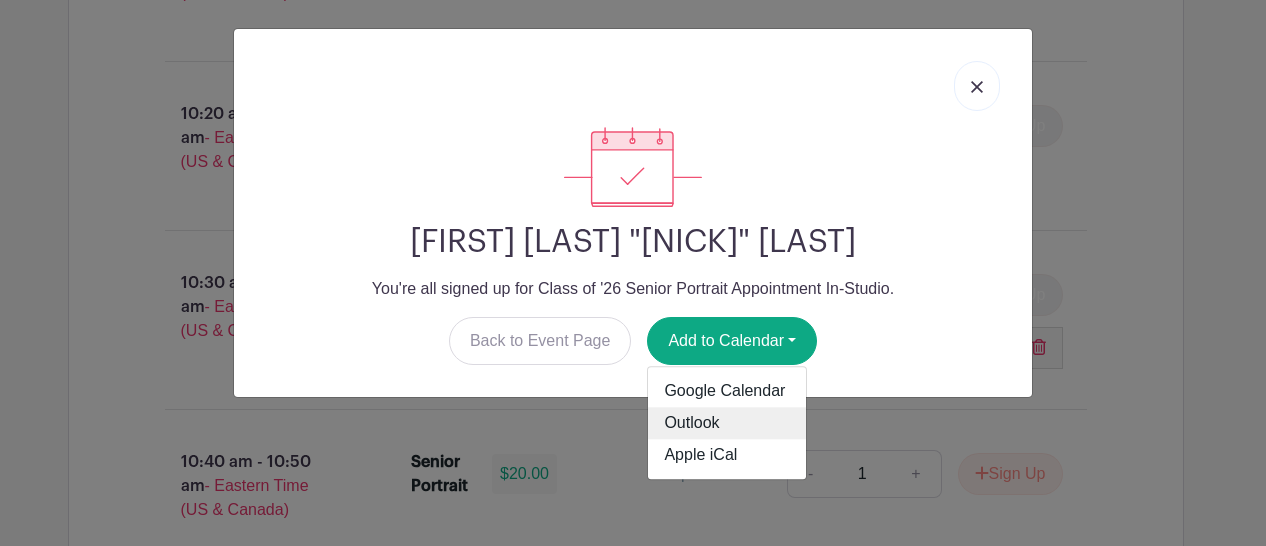 click on "Outlook" at bounding box center [727, 424] 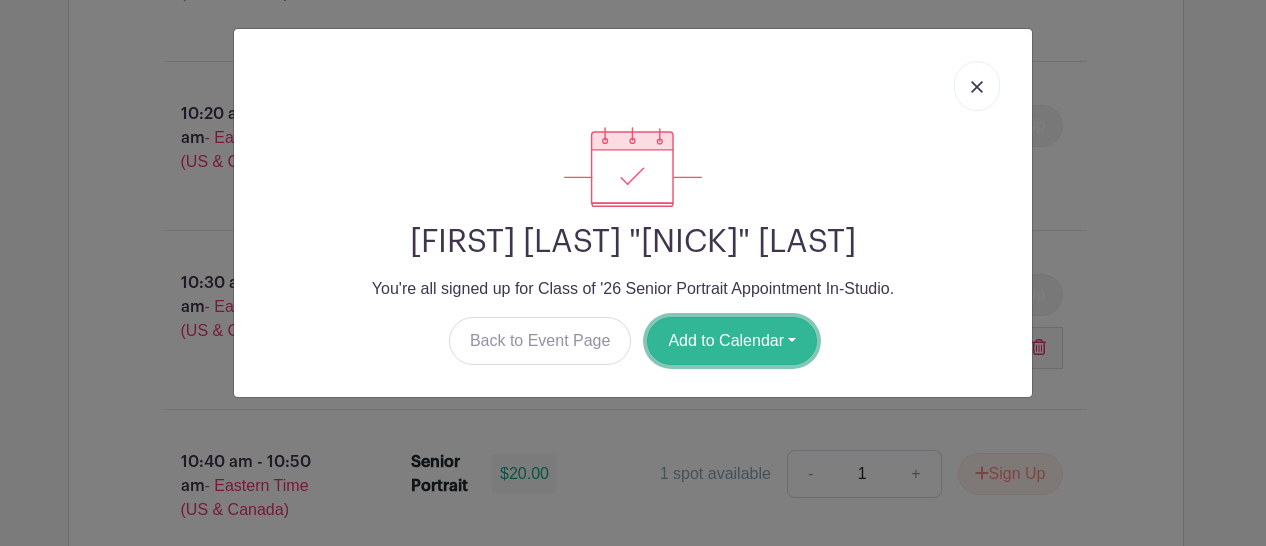 click on "Add to Calendar" at bounding box center (732, 341) 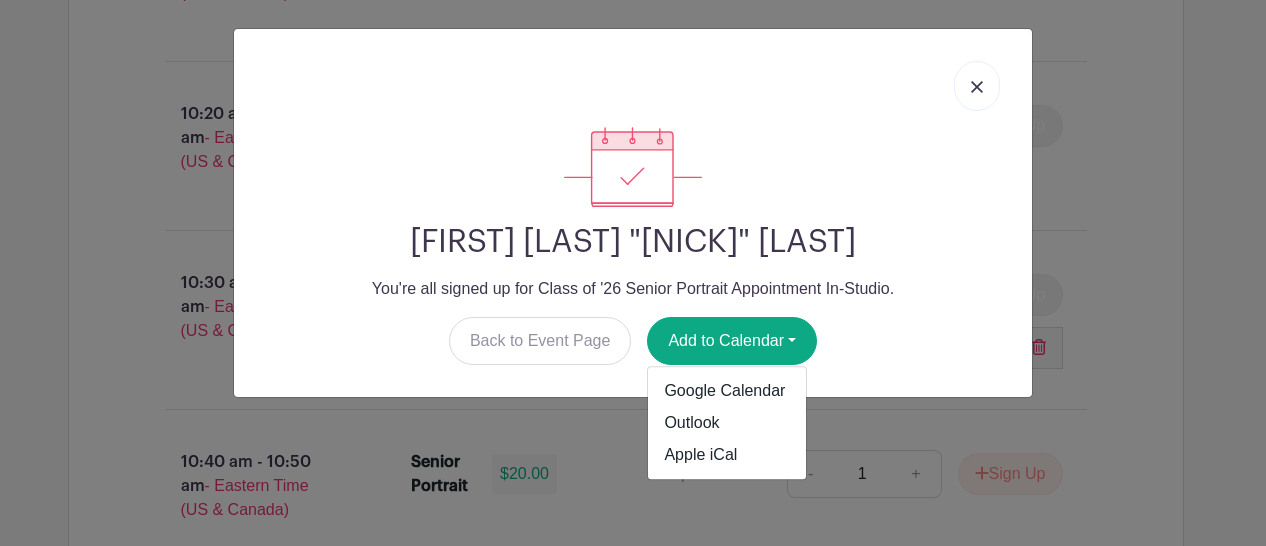 click on "Back to Event Page
Add to Calendar
Google Calendar
Outlook
Apple iCal" at bounding box center (633, 341) 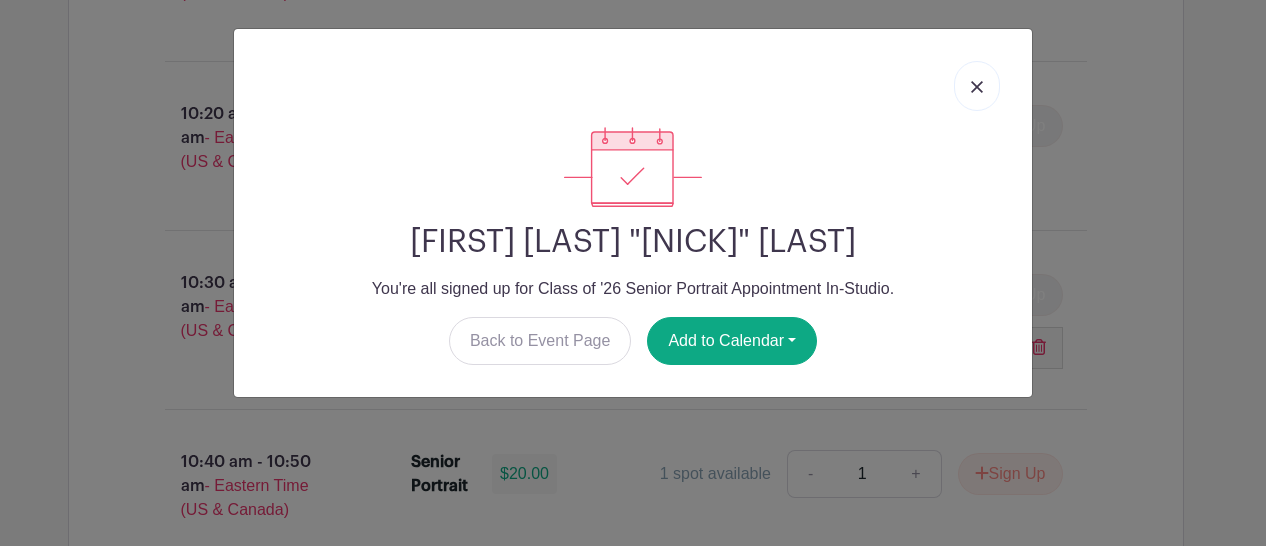 click at bounding box center (977, 86) 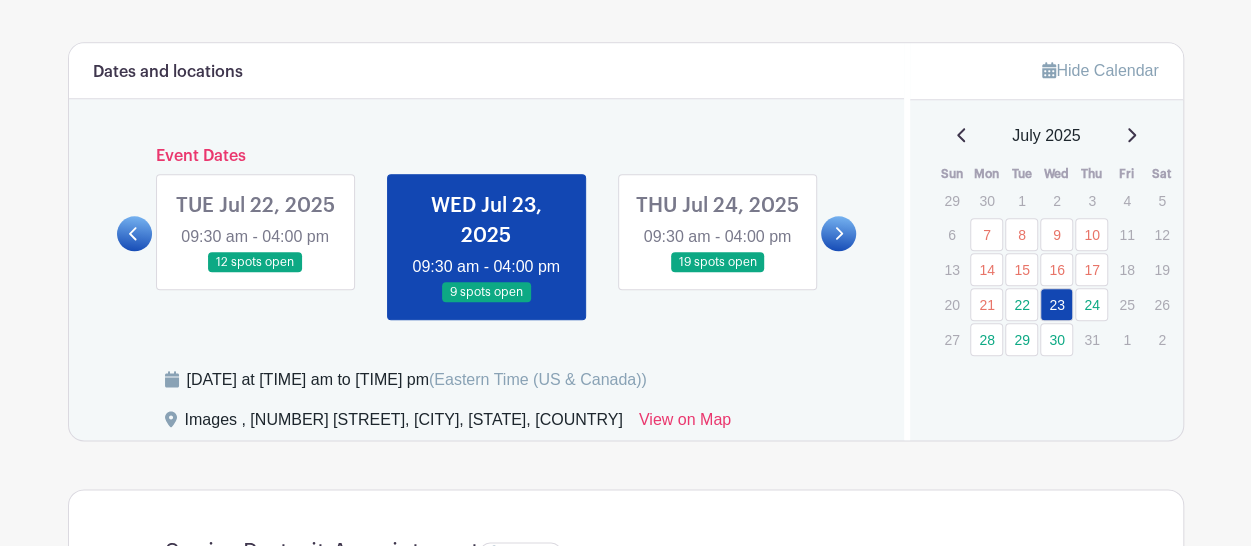 scroll, scrollTop: 1034, scrollLeft: 0, axis: vertical 